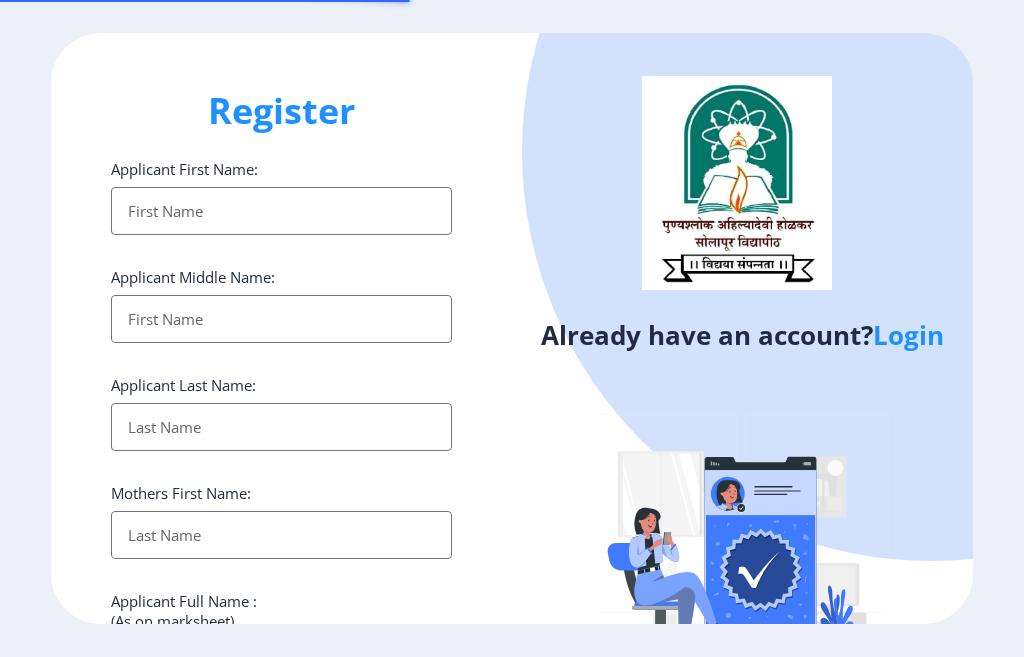select 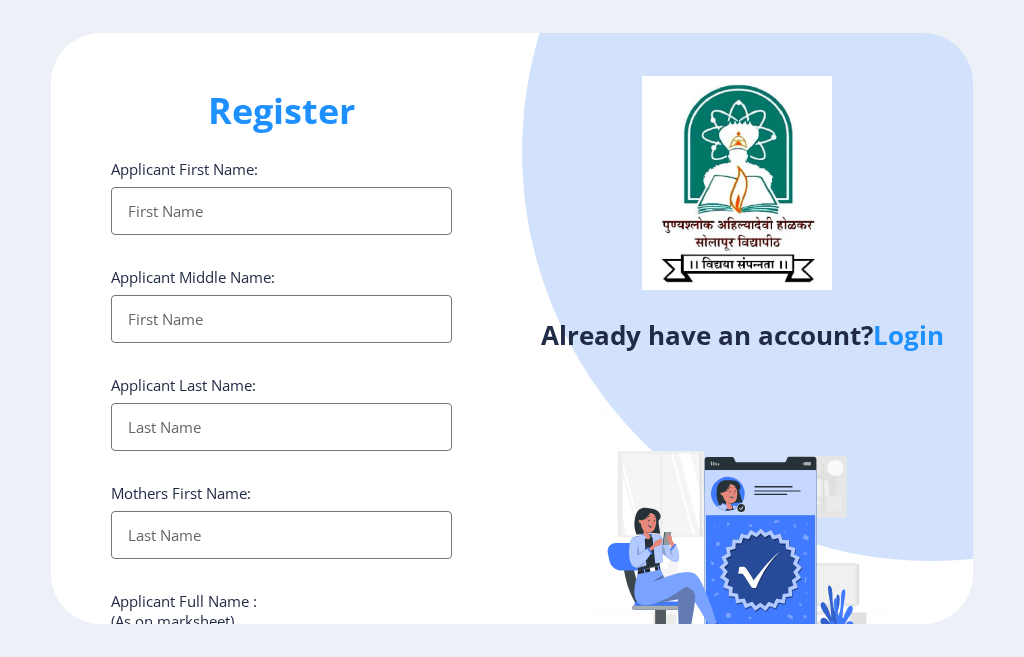 type on "D" 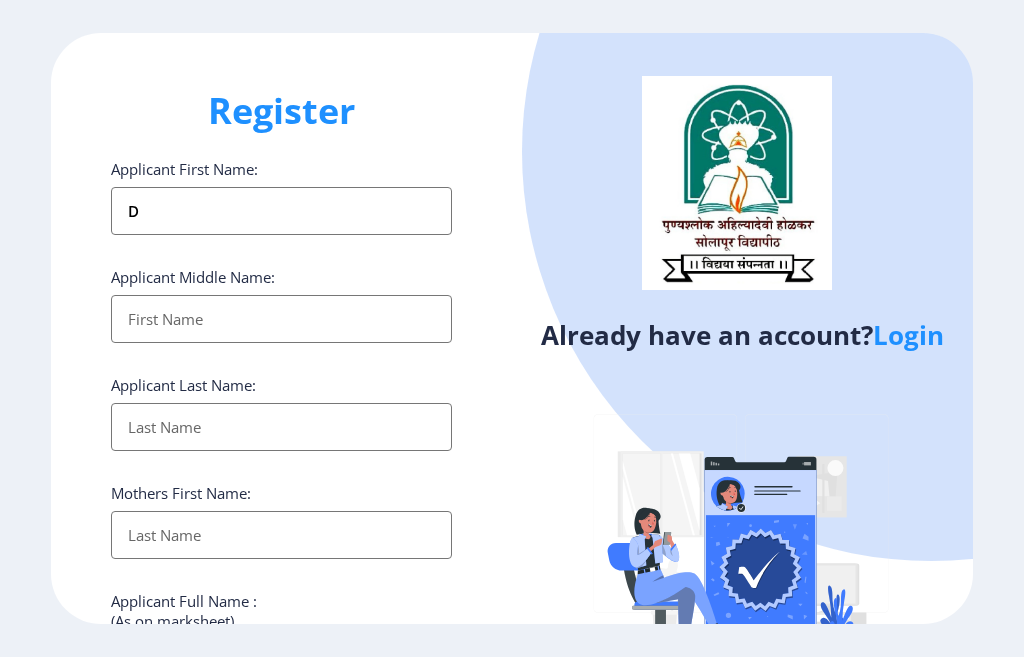 type on "Dn" 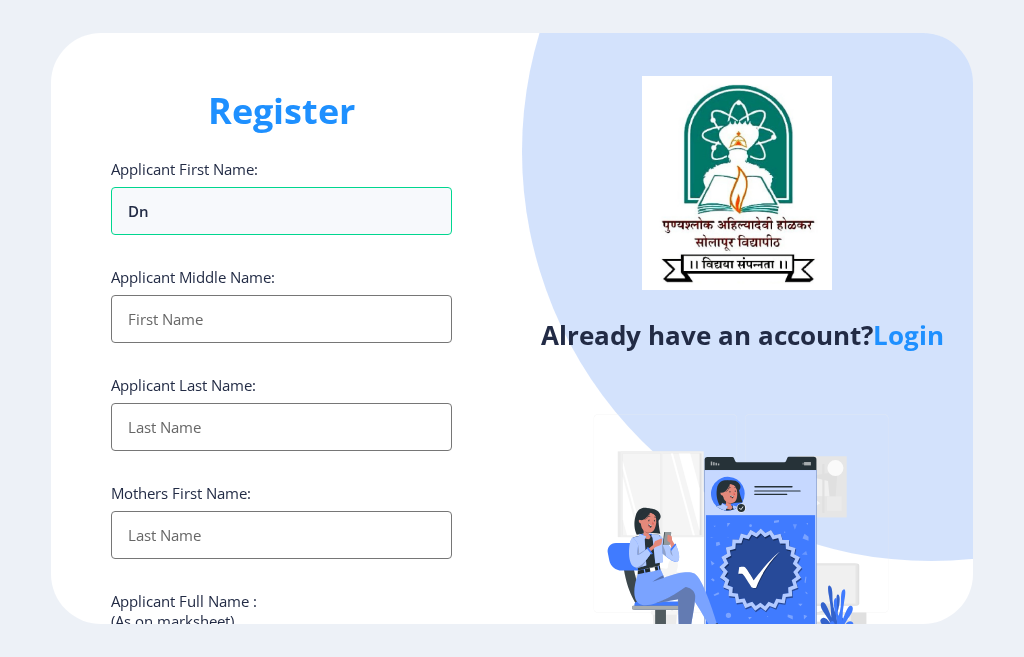 type on "Dny" 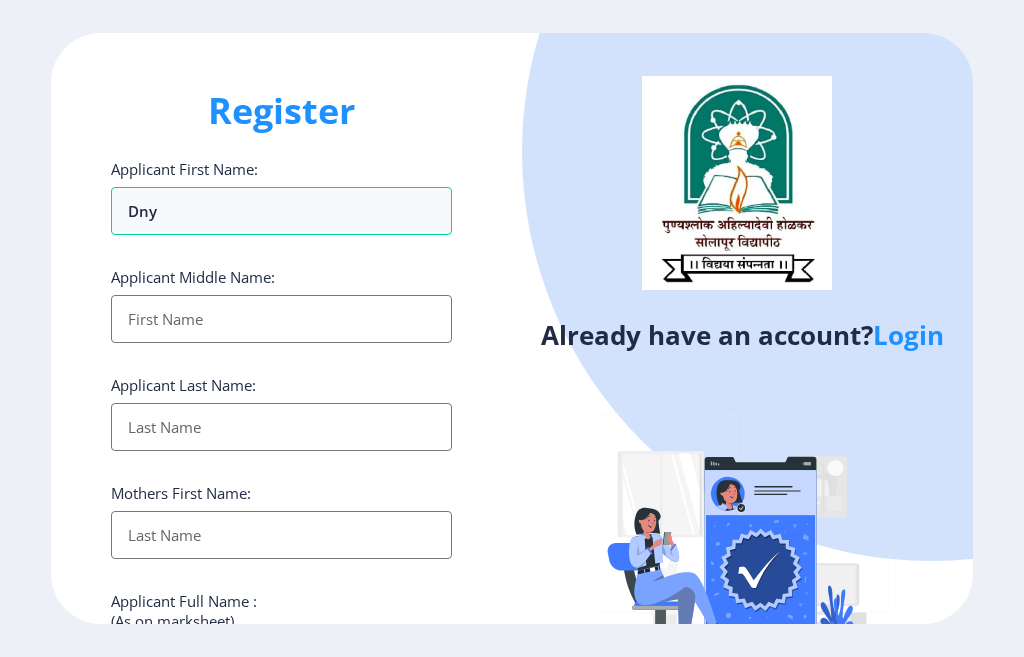 type on "Dnya" 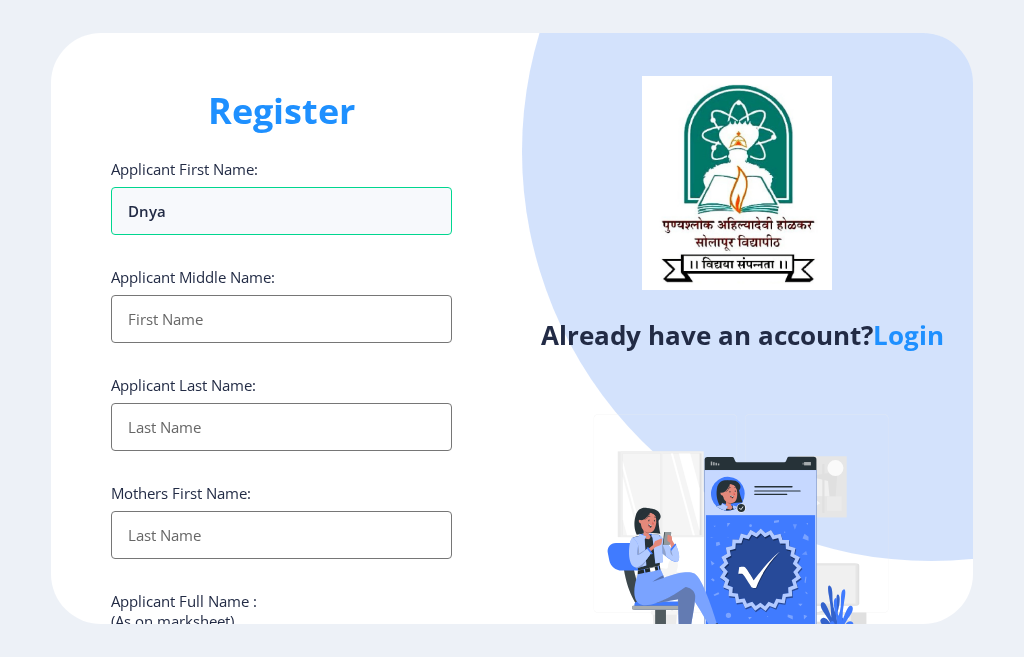 type on "Dnyan" 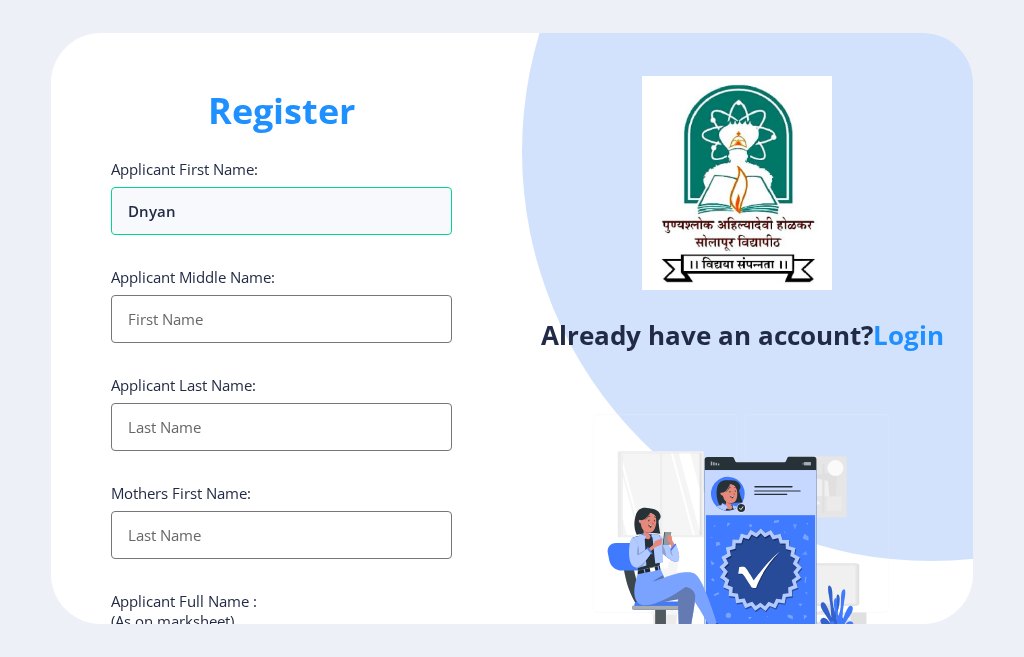 type on "Dnyan" 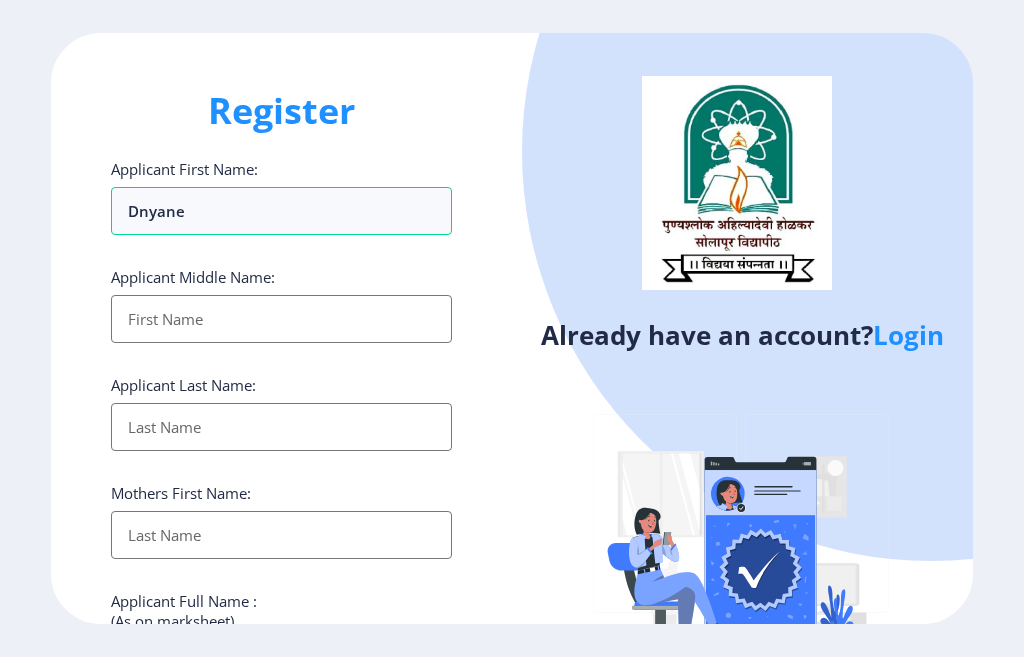 type on "Dnyanes" 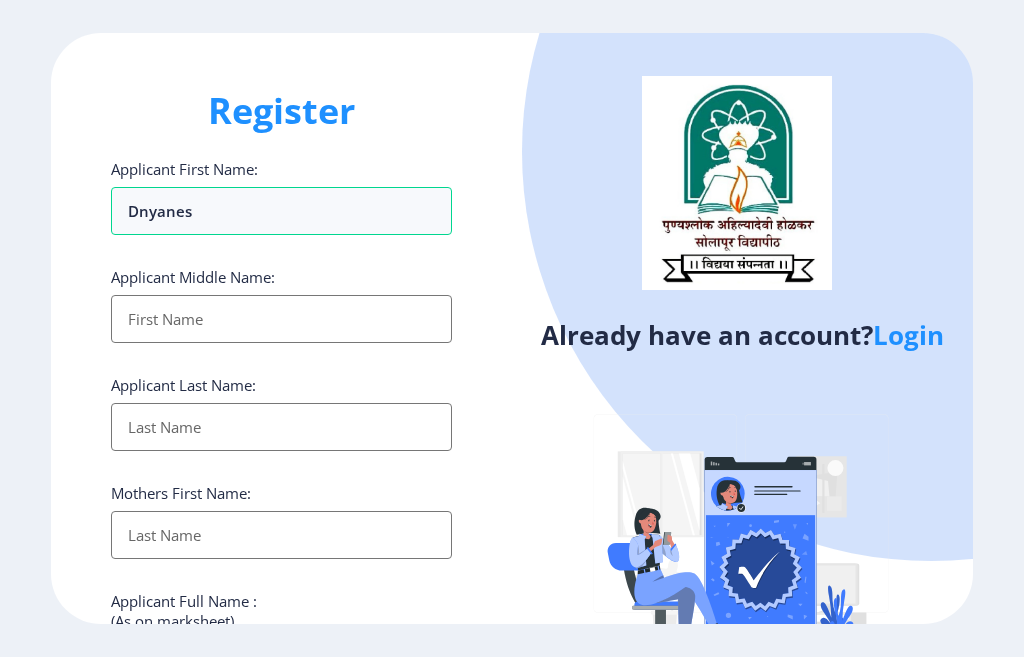 type on "[PERSON_NAME]" 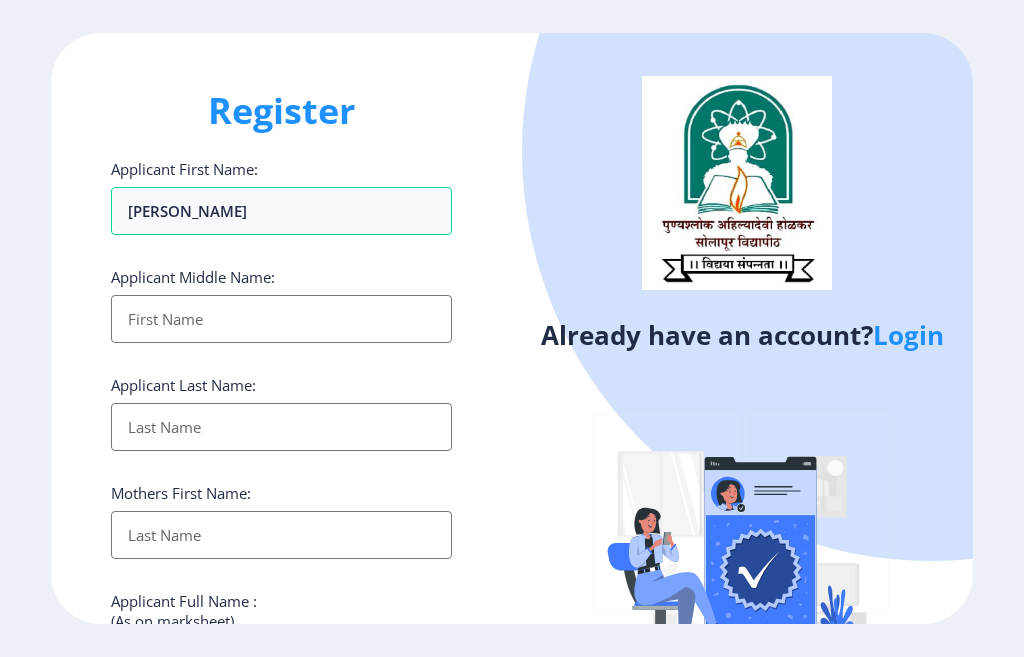 type on "[PERSON_NAME]" 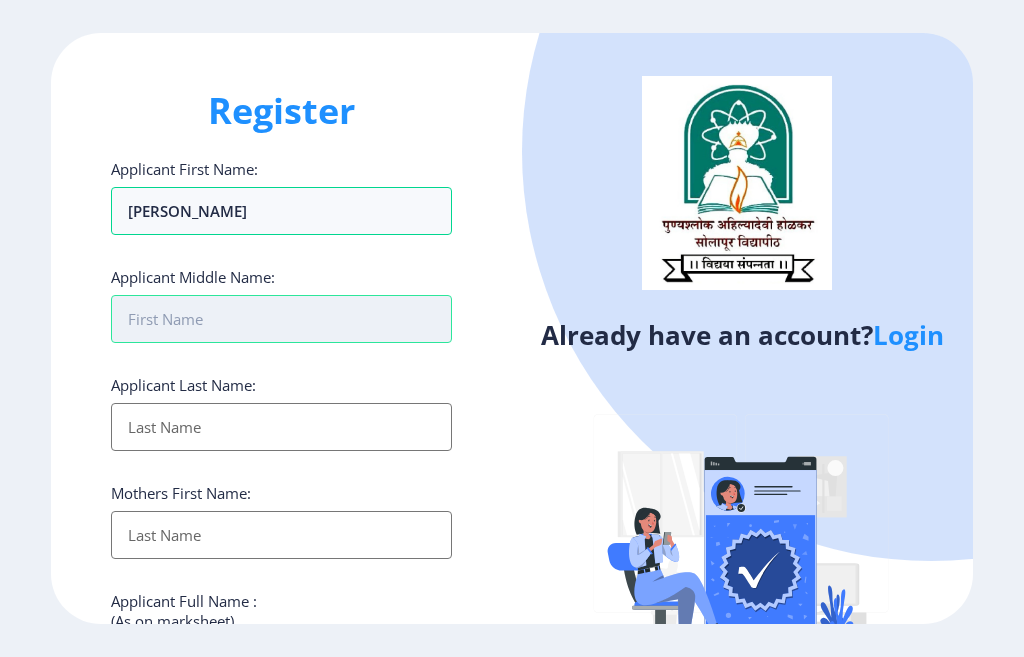 type on "S" 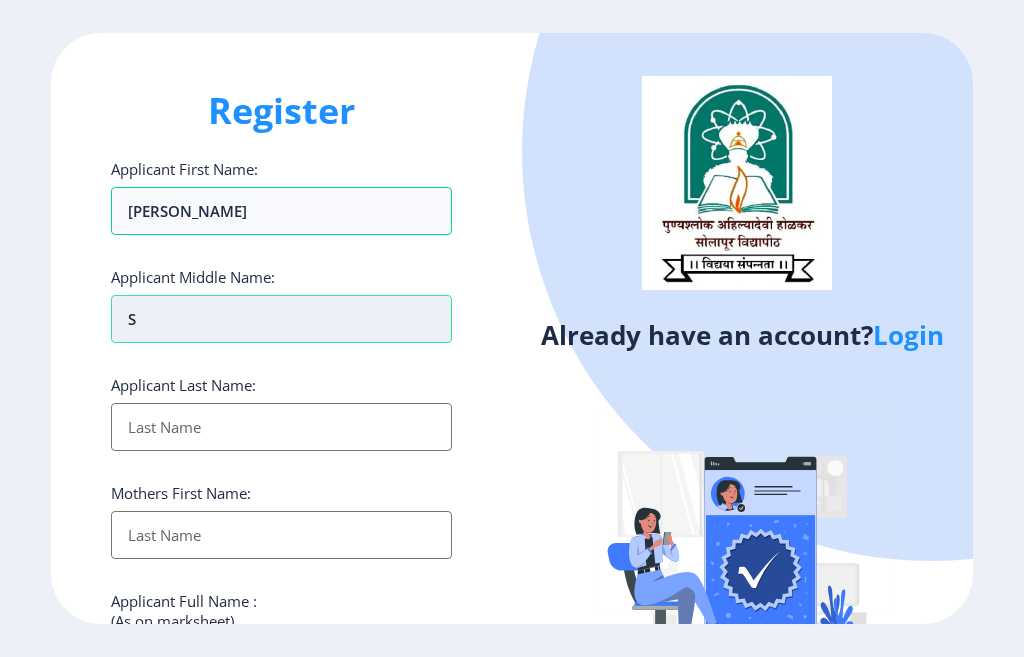 type on "Sa" 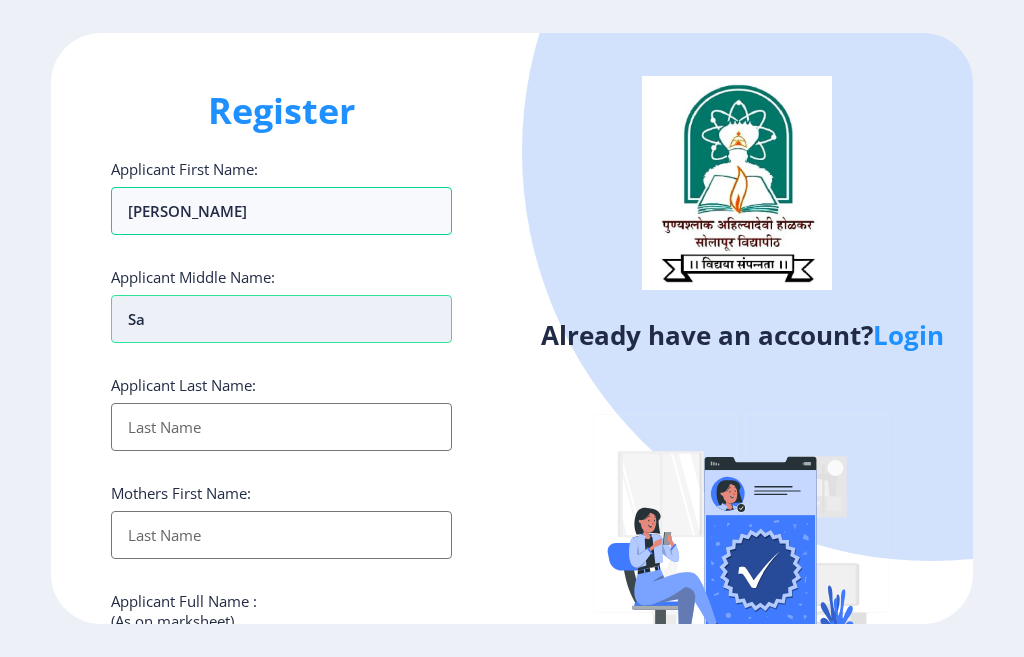 type on "Sat" 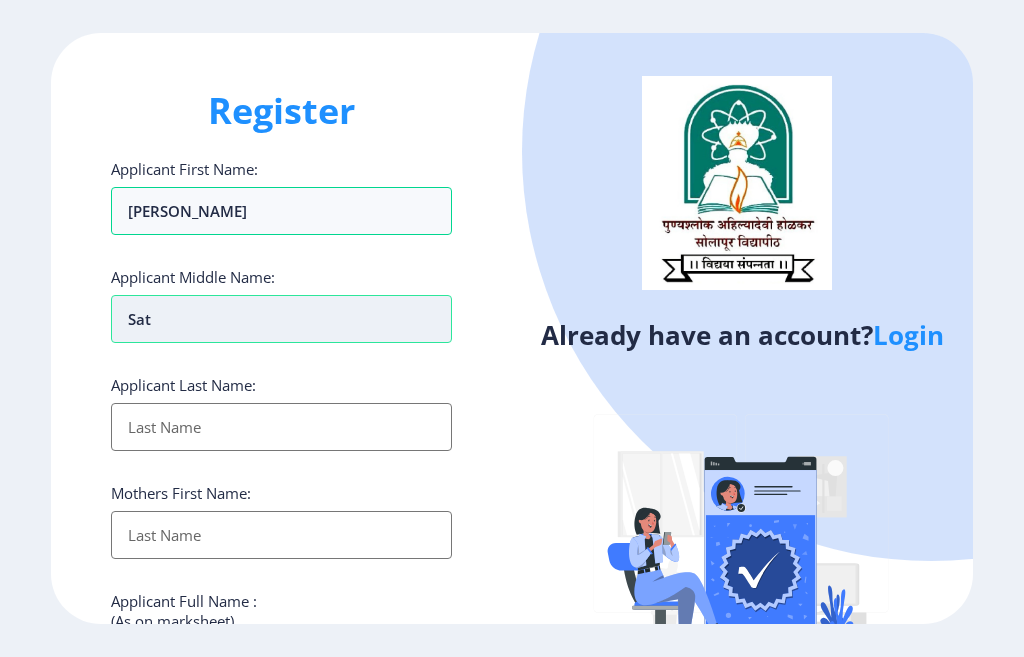 type on "Satu" 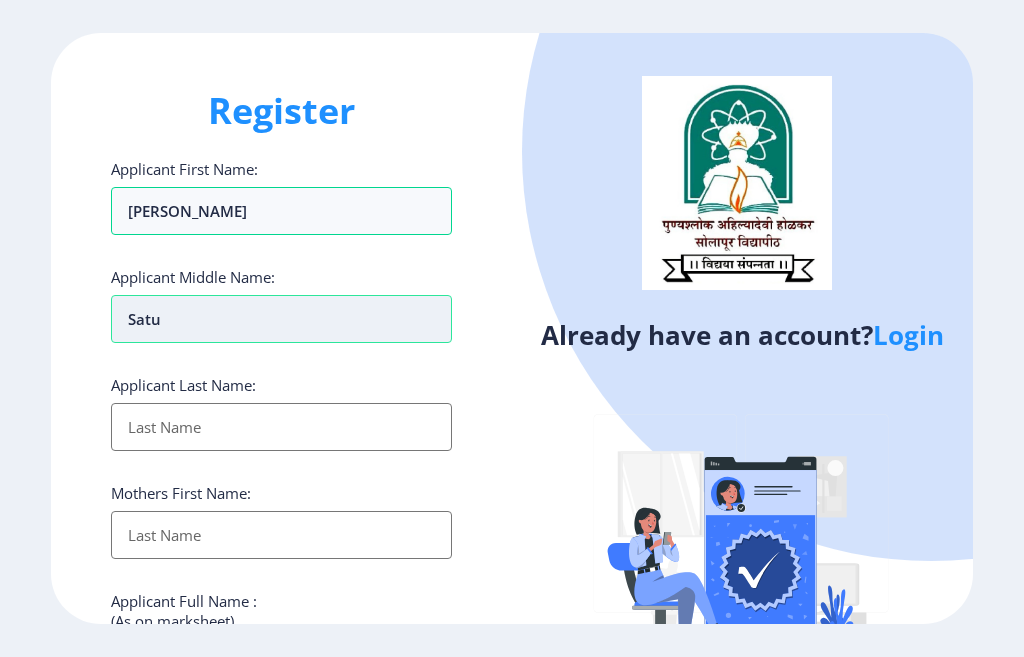 type on "[PERSON_NAME]  Satu" 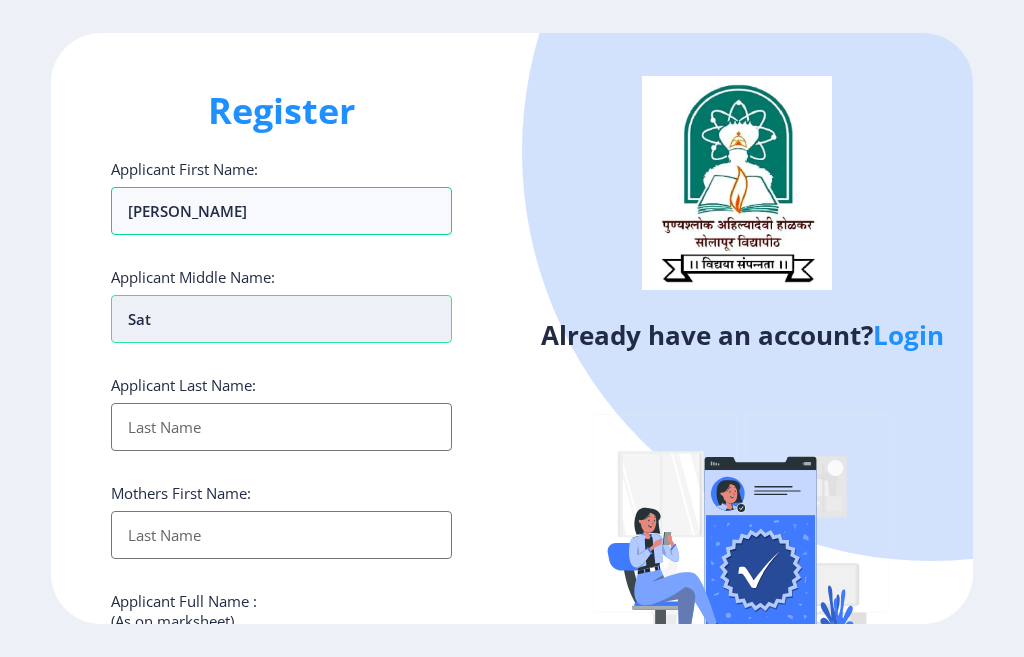 type on "Sati" 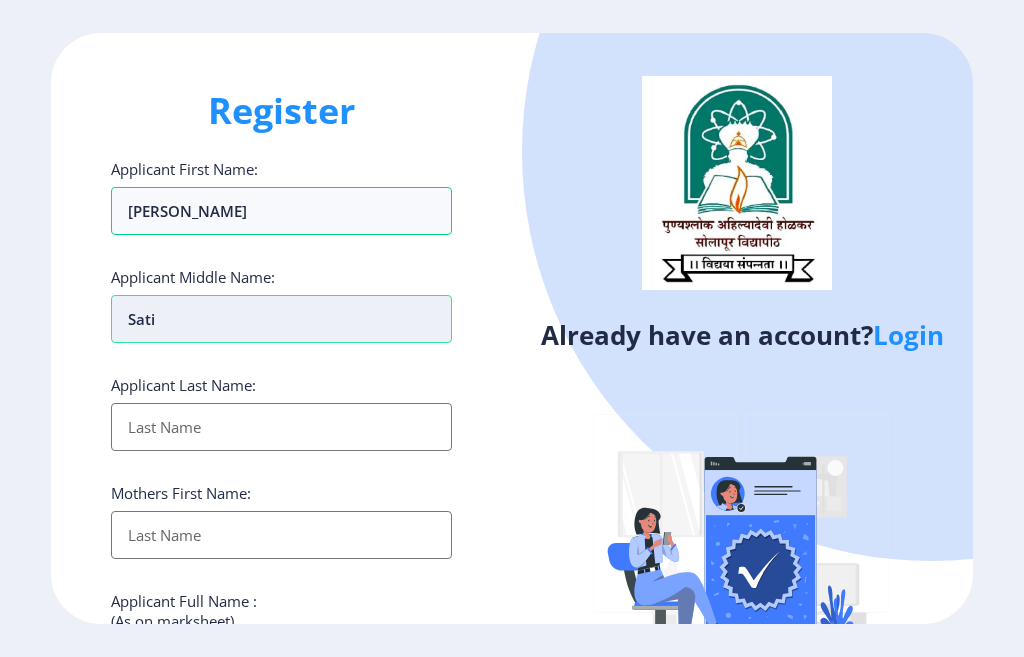 type on "Satis" 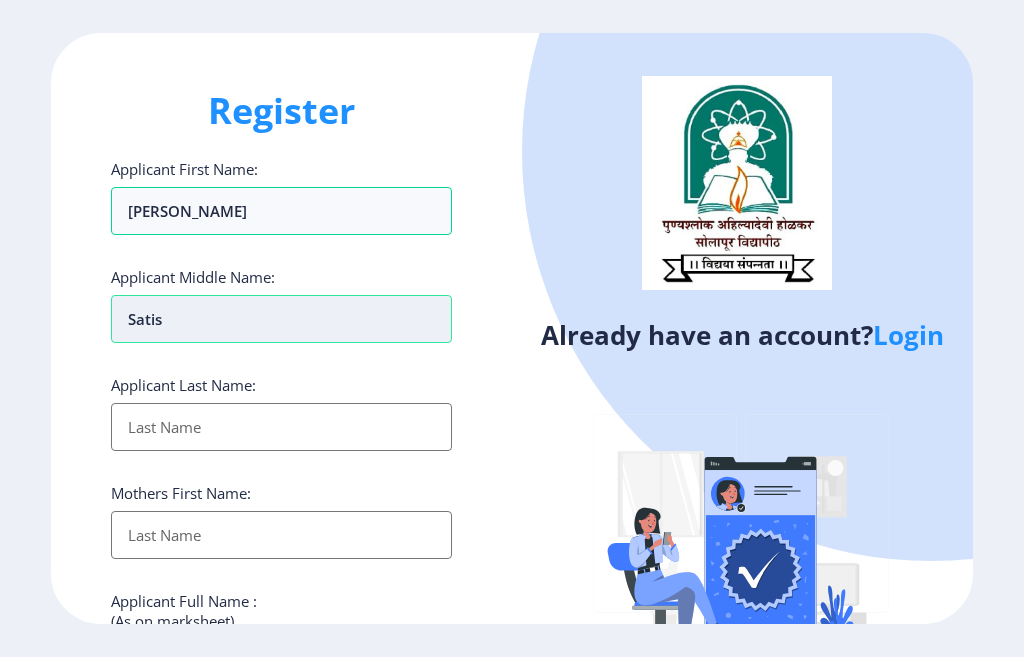 type on "Satish" 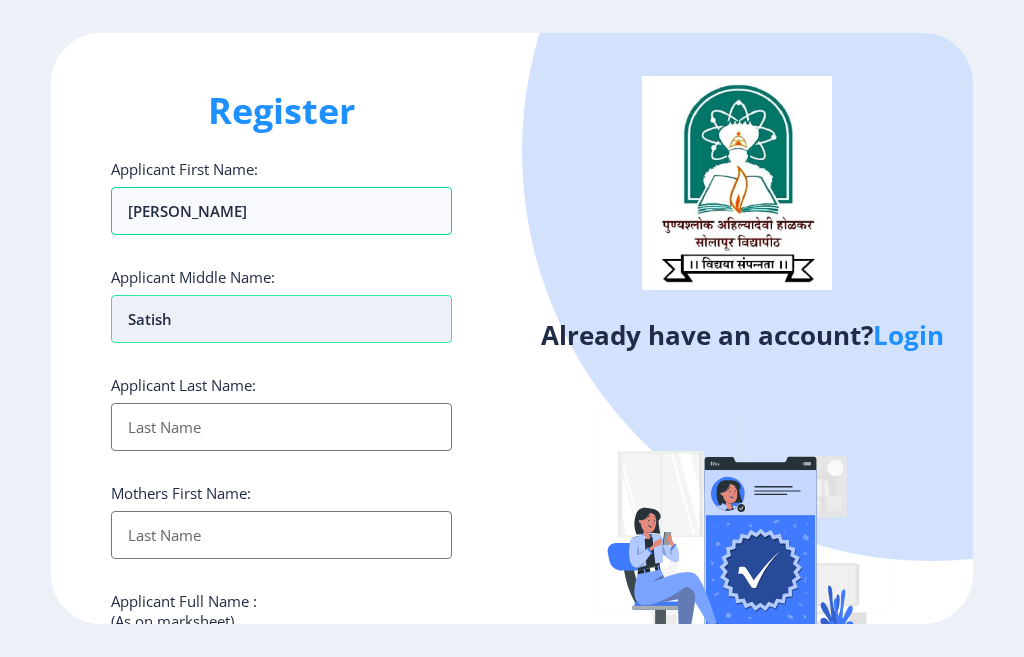 type on "Satish" 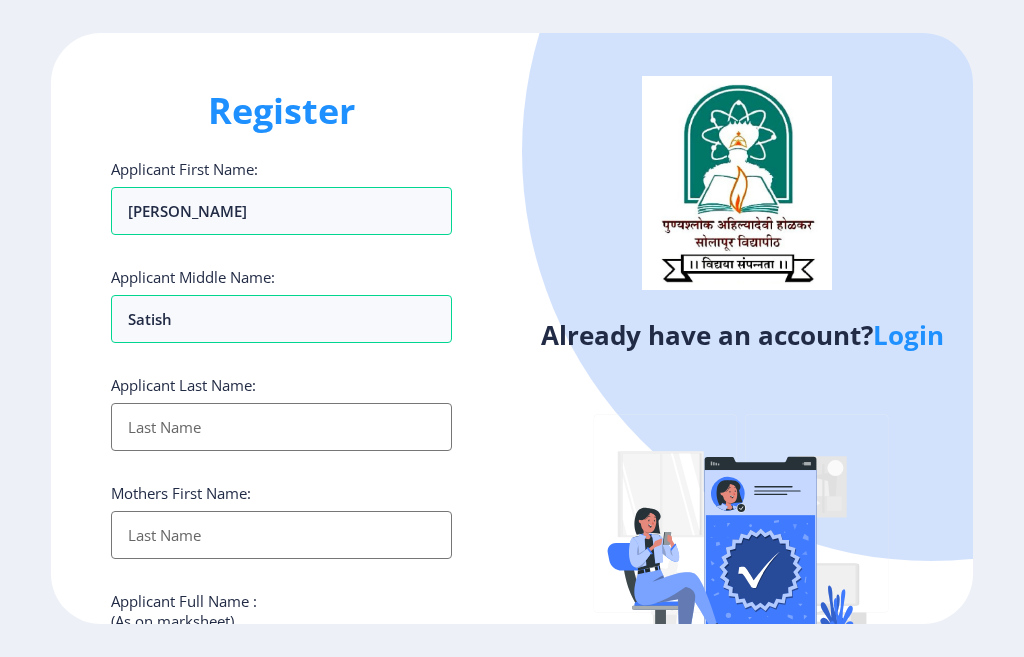 click on "Applicant First Name:" at bounding box center [281, 427] 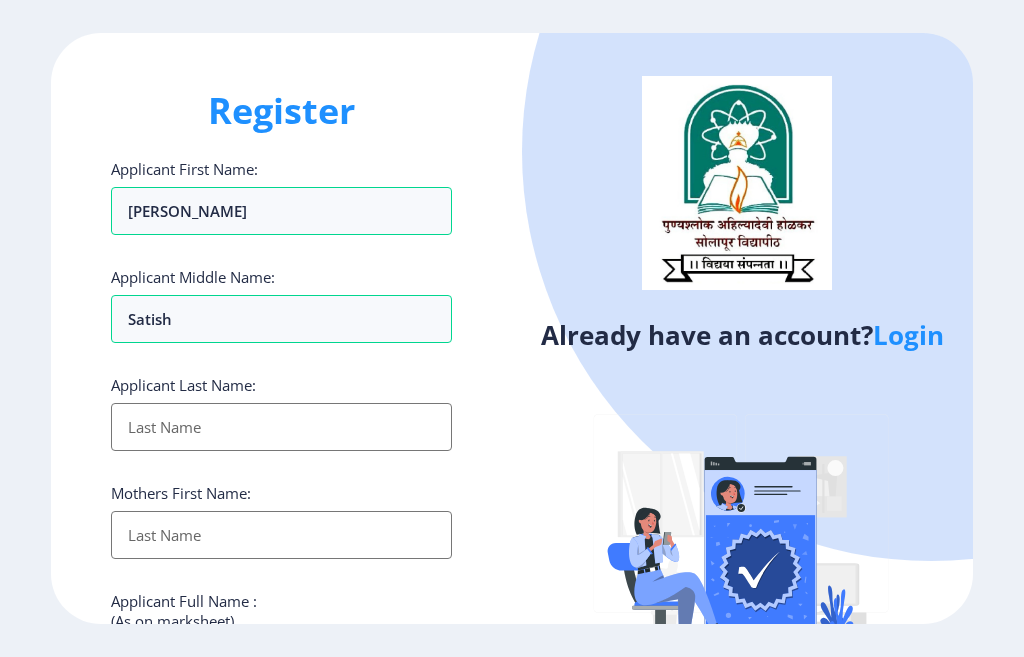 type on "z" 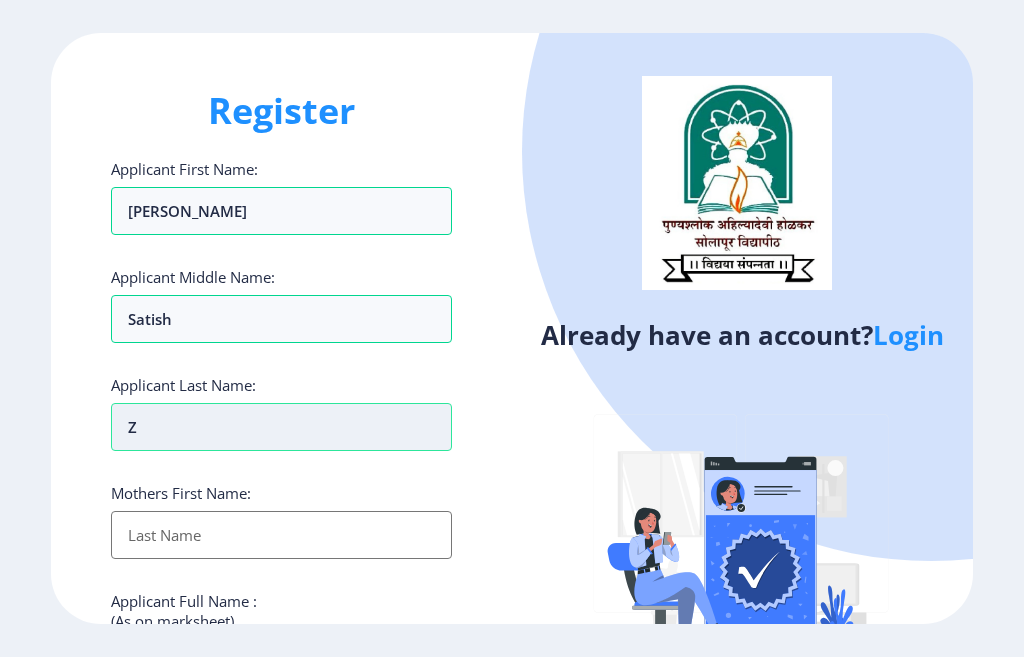 type on "za" 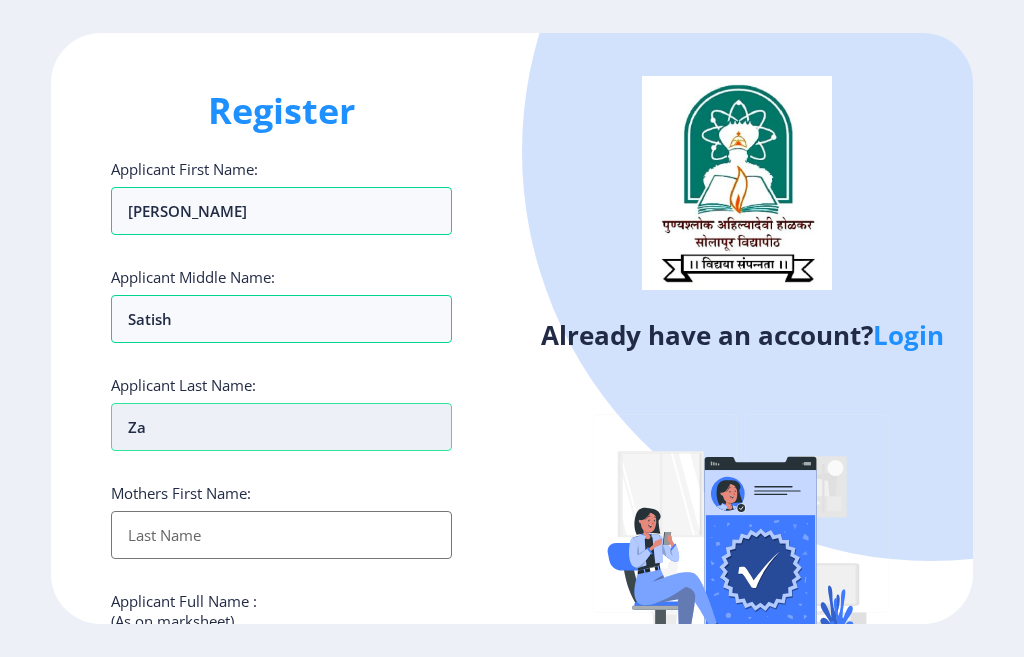 type on "zar" 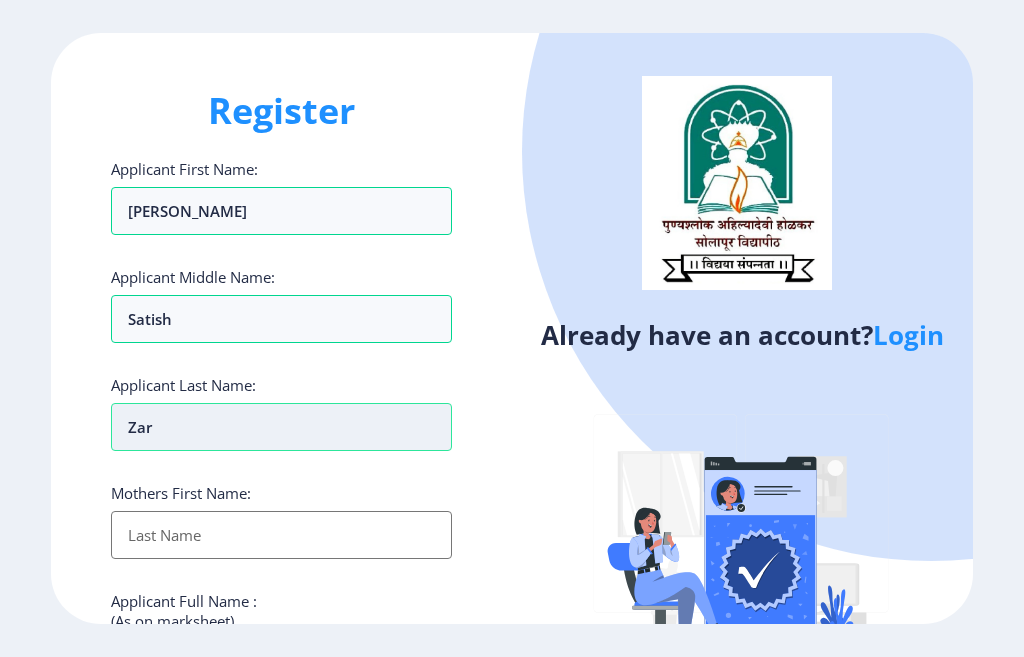 type on "zark" 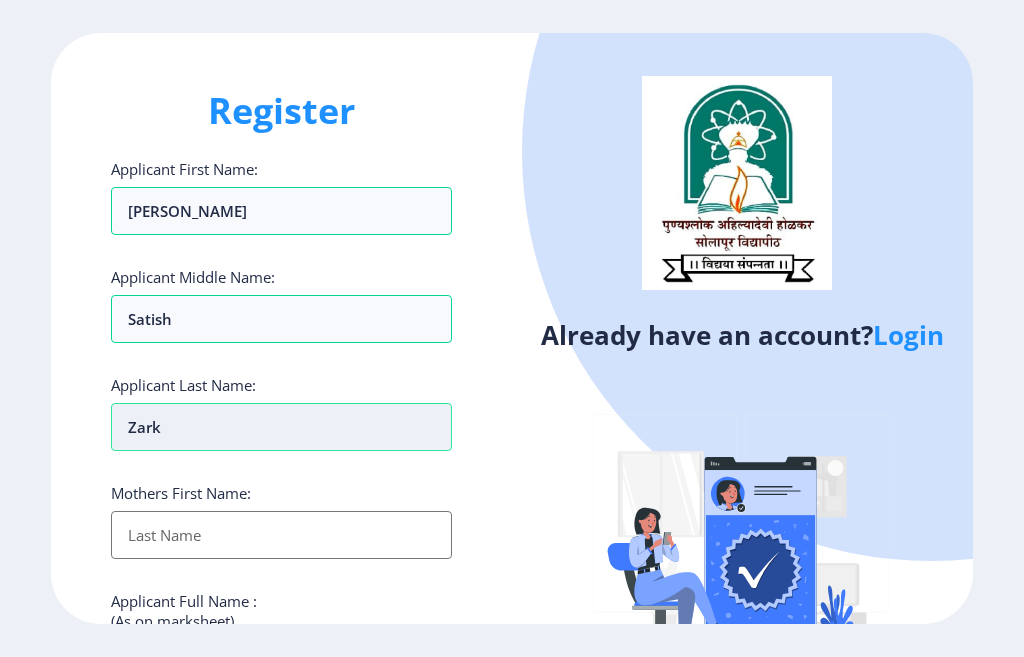 type on "zarka" 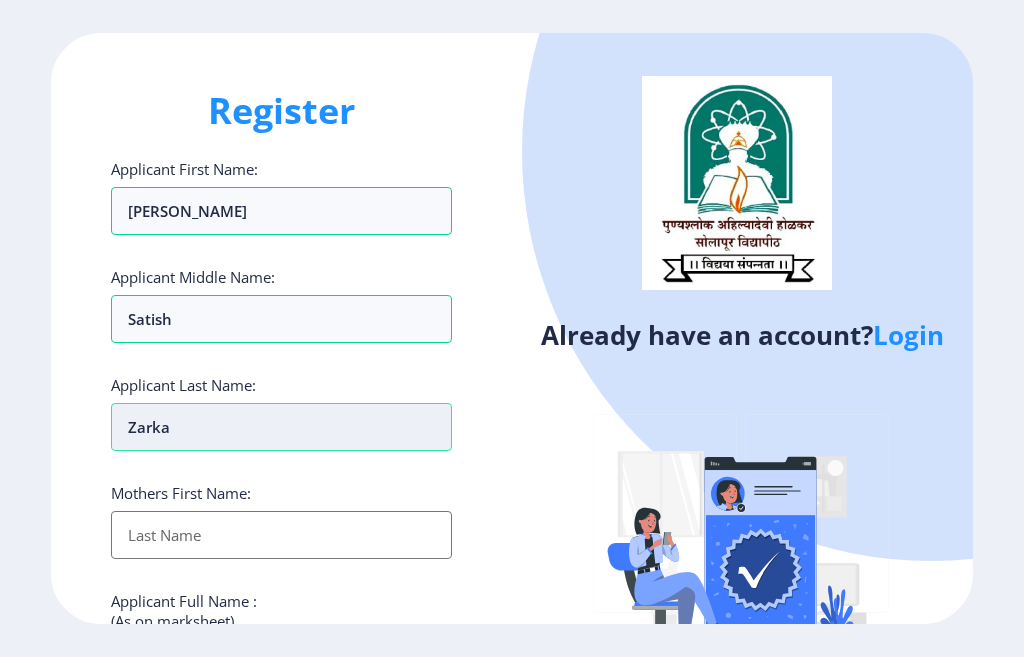type on "[PERSON_NAME]" 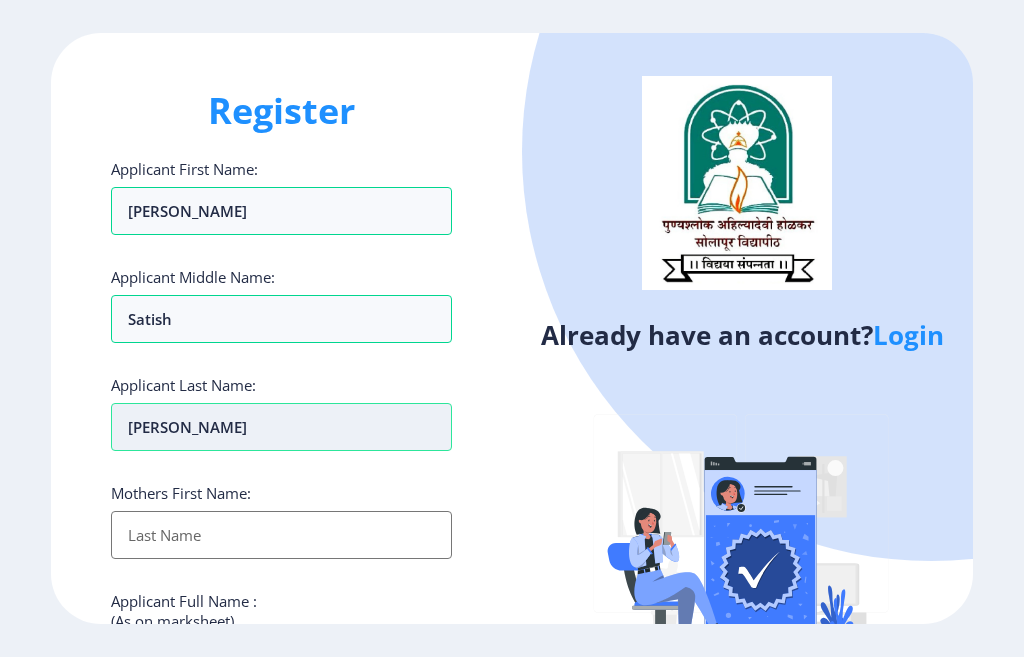 type on "[PERSON_NAME]  [PERSON_NAME]" 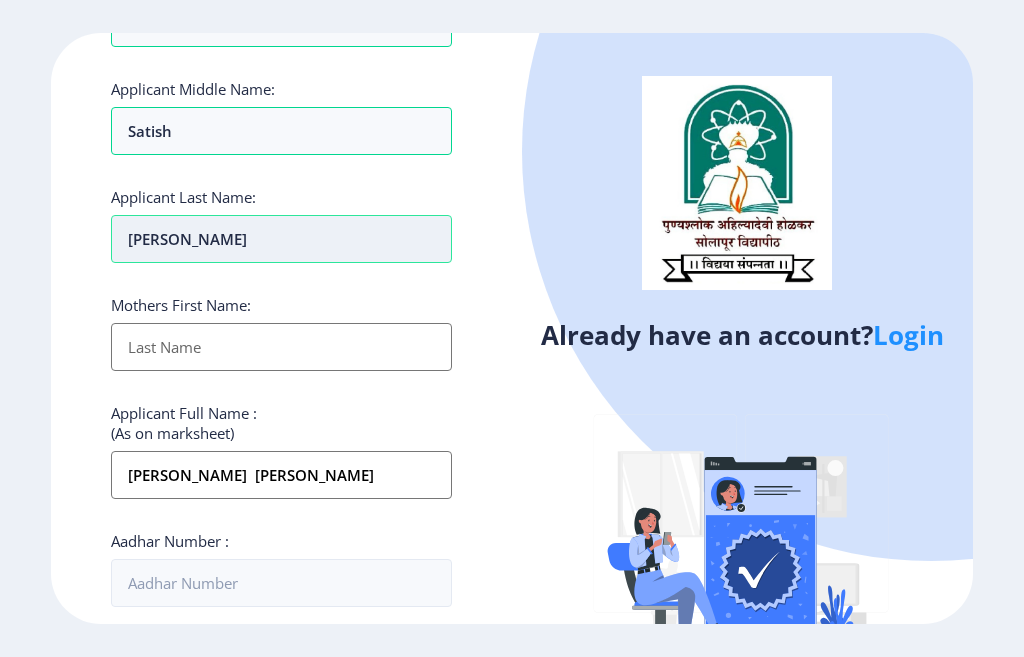 scroll, scrollTop: 200, scrollLeft: 0, axis: vertical 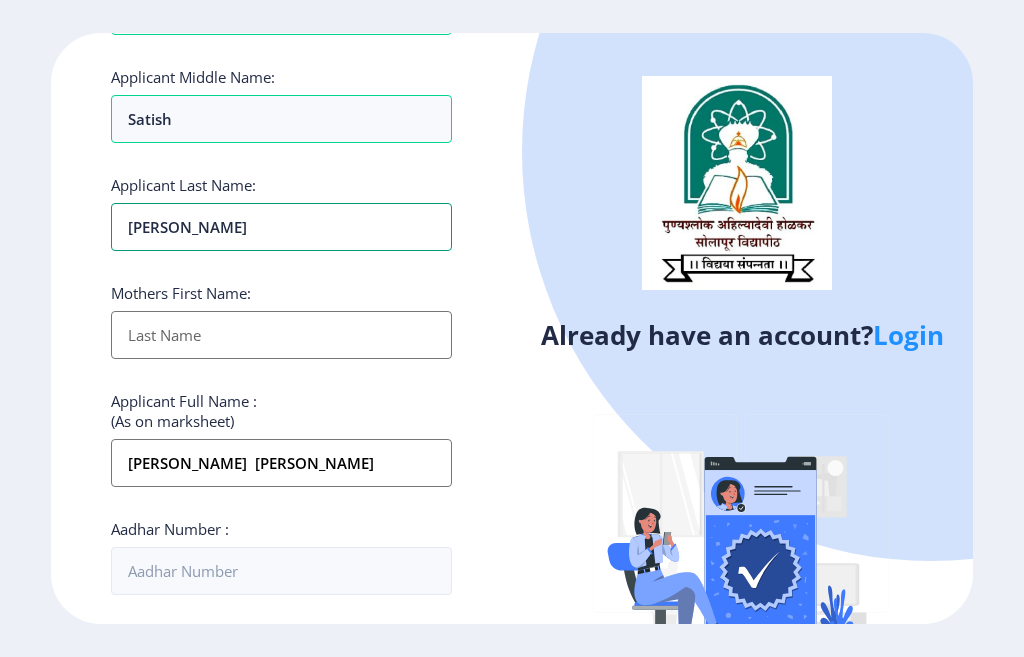 type on "[PERSON_NAME]" 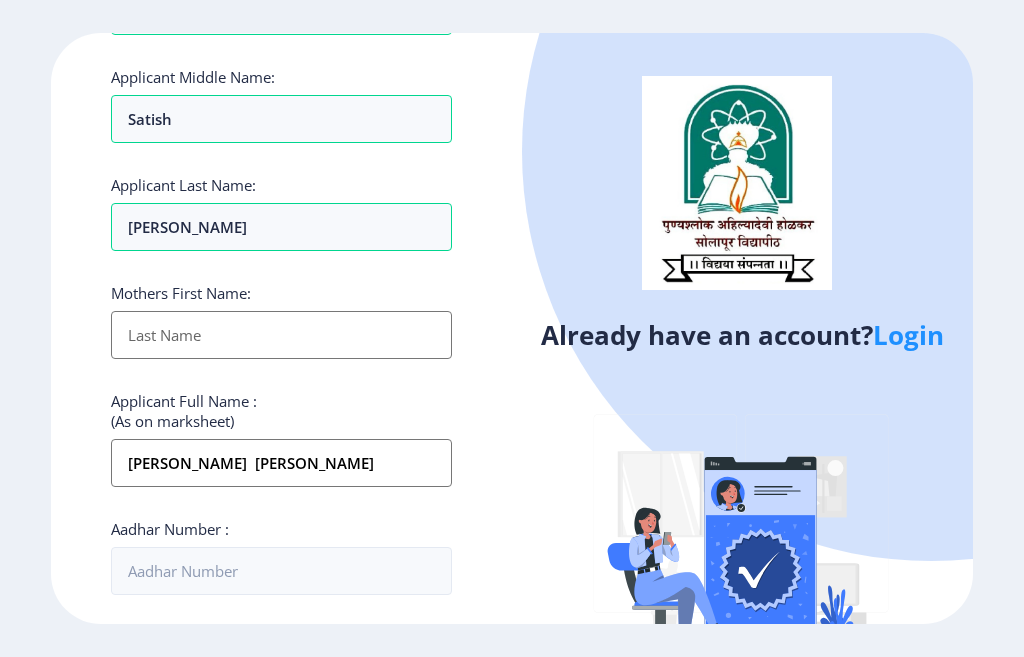 click on "Applicant First Name:" at bounding box center [281, 335] 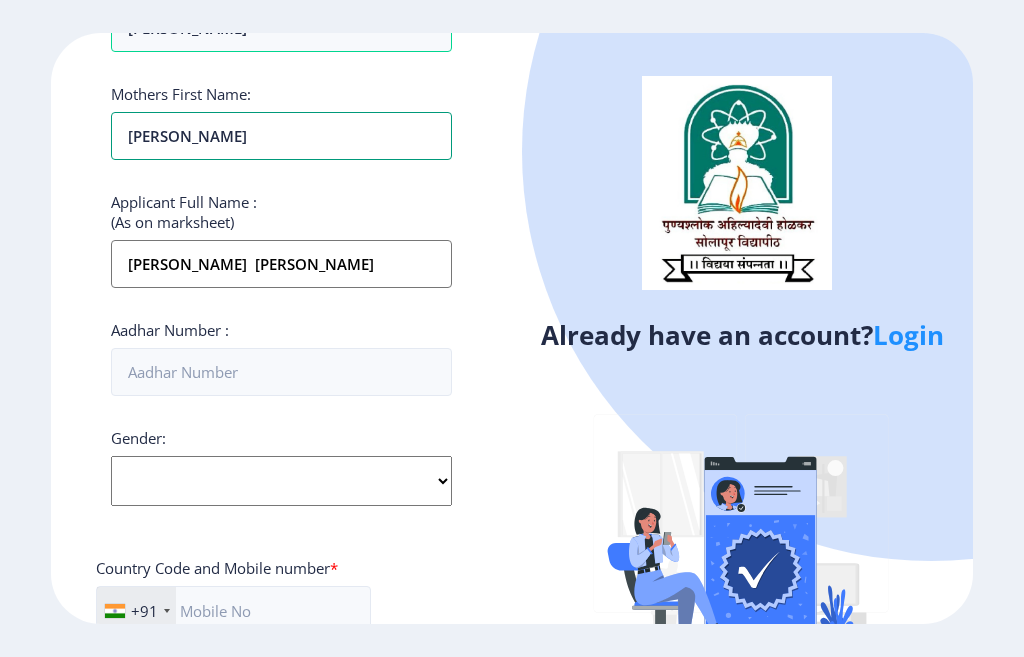 scroll, scrollTop: 400, scrollLeft: 0, axis: vertical 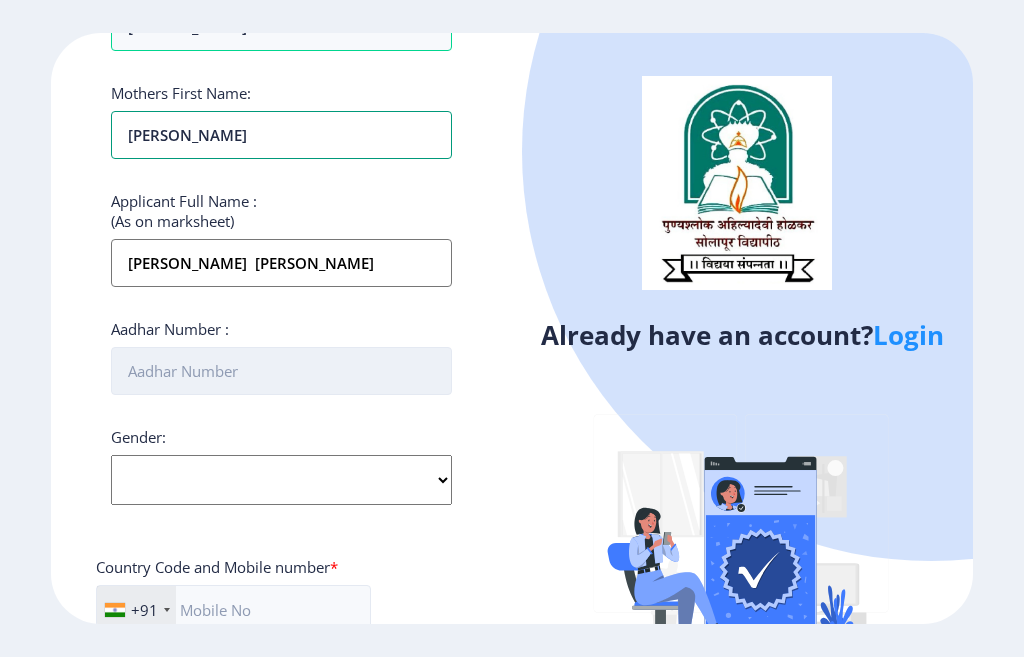 type on "[PERSON_NAME]" 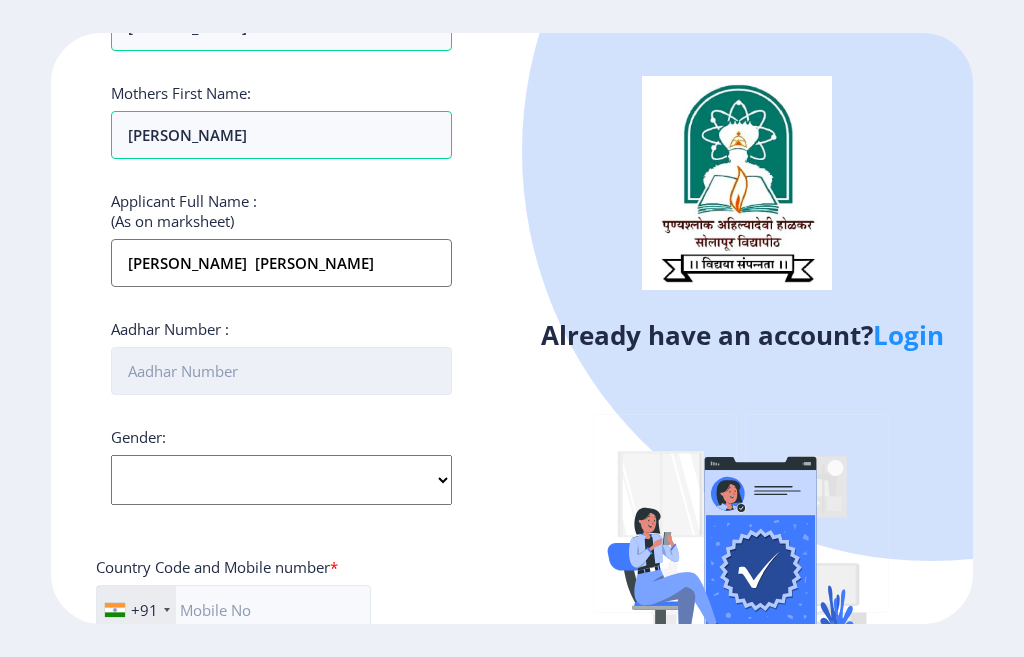 drag, startPoint x: 190, startPoint y: 368, endPoint x: 182, endPoint y: 361, distance: 10.630146 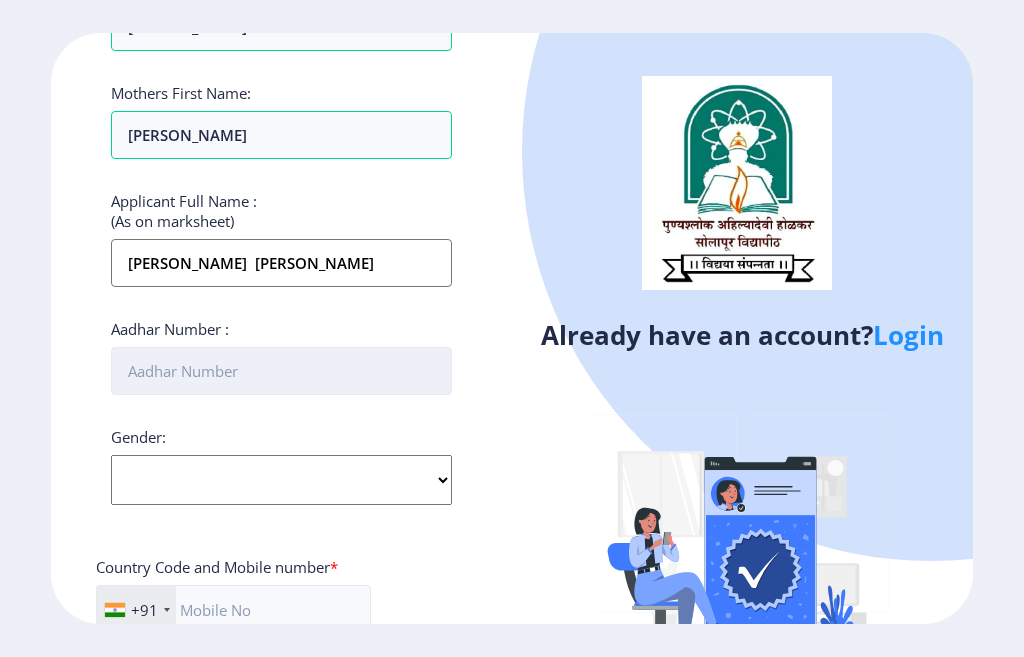 type on "345202606684" 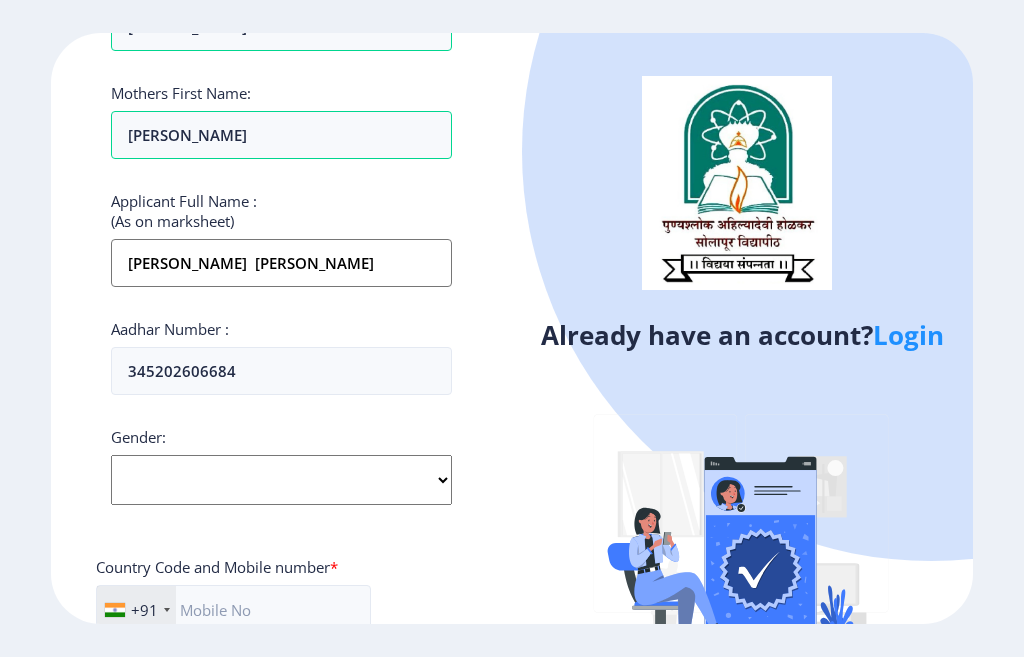 click on "Select Gender [DEMOGRAPHIC_DATA] [DEMOGRAPHIC_DATA] Other" 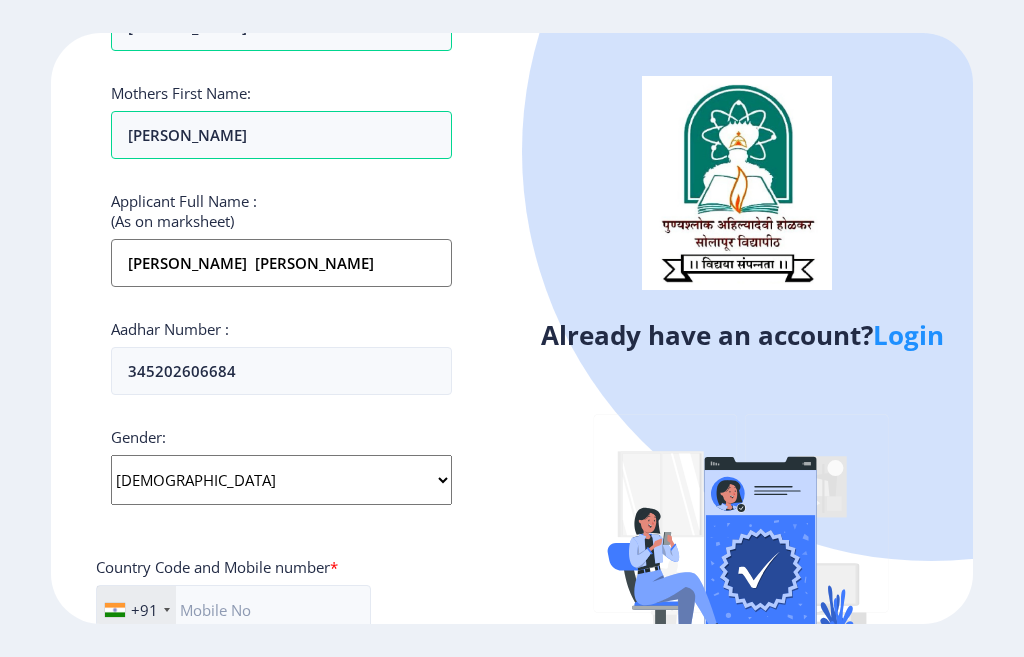 click on "Select Gender [DEMOGRAPHIC_DATA] [DEMOGRAPHIC_DATA] Other" 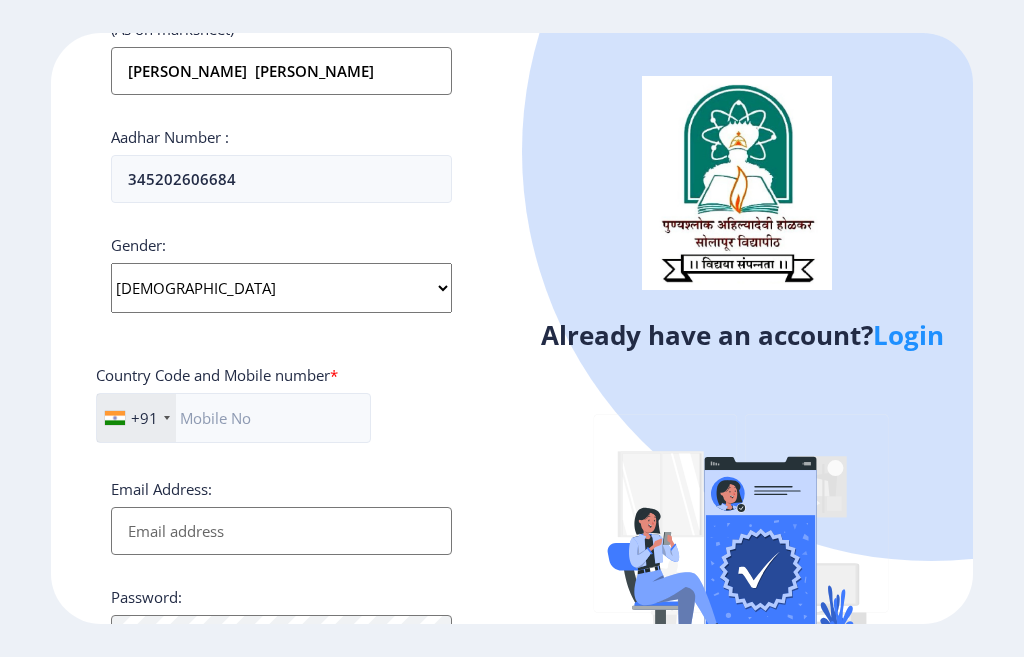 scroll, scrollTop: 600, scrollLeft: 0, axis: vertical 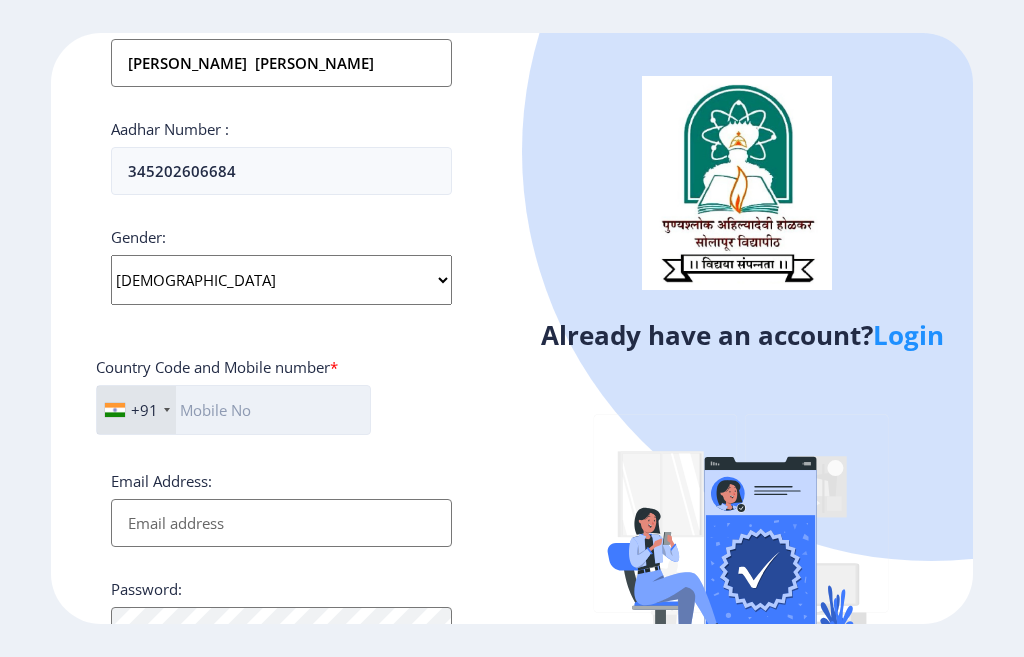click 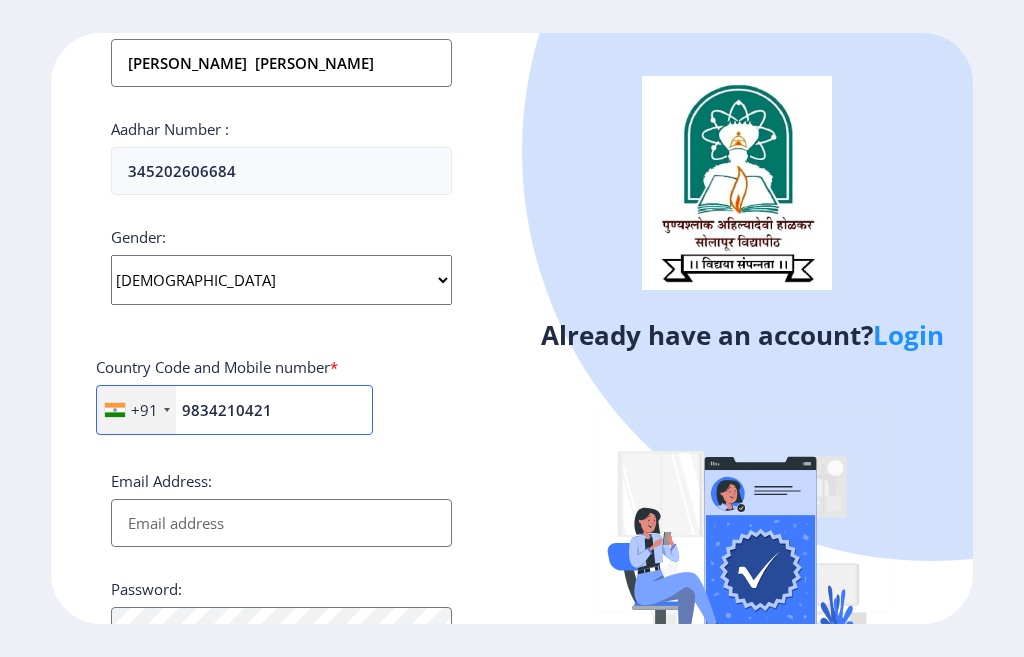 type on "9834210421" 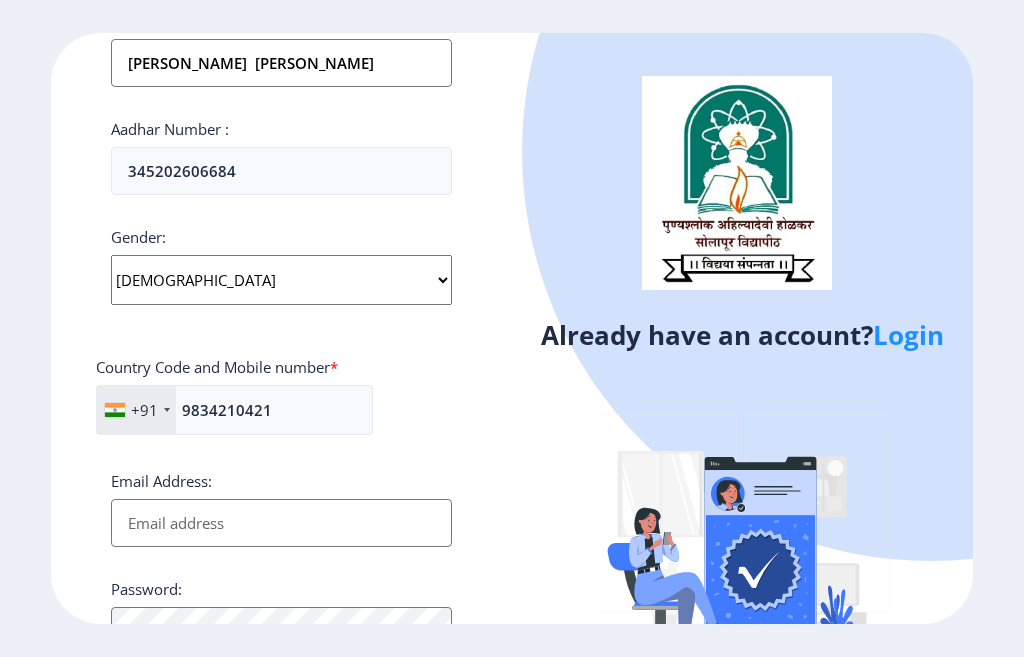 click on "Email Address:" at bounding box center [281, 523] 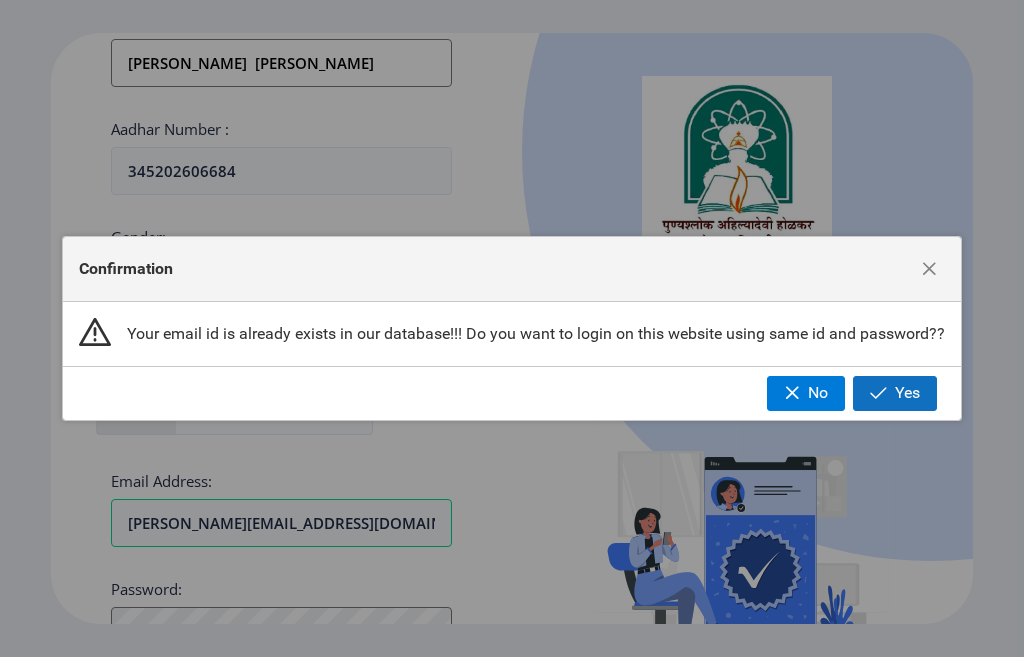 click on "Yes" 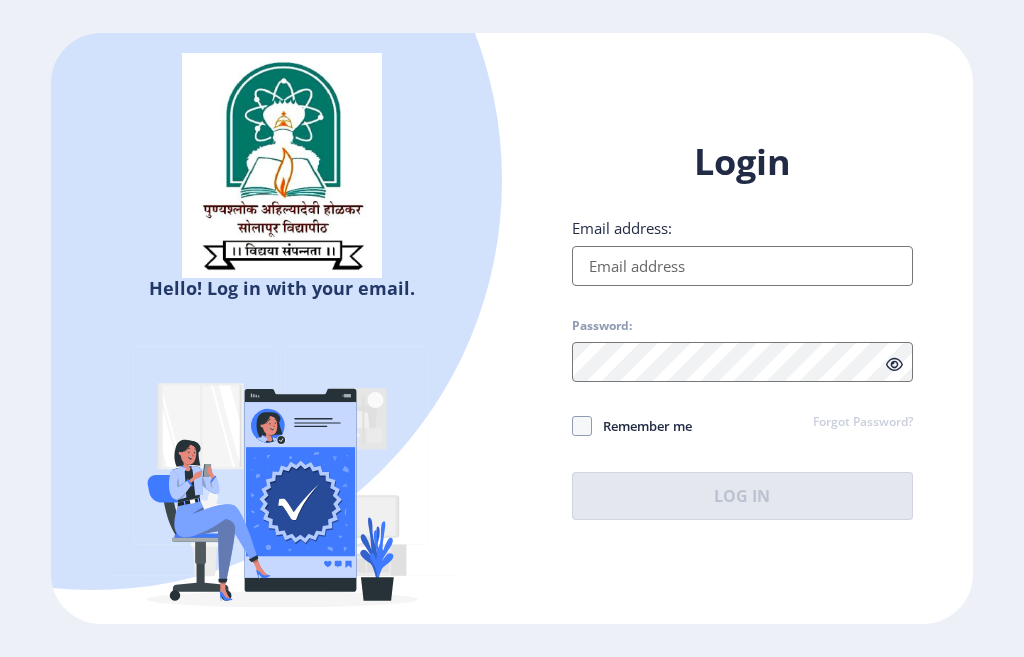 click on "Email address:" at bounding box center (742, 266) 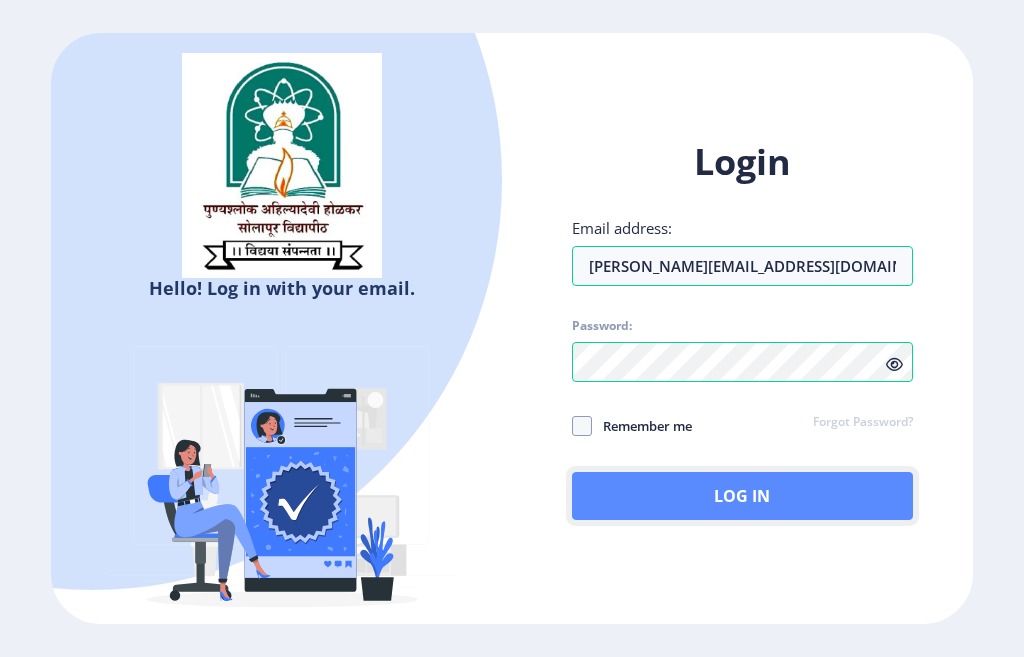 click on "Log In" 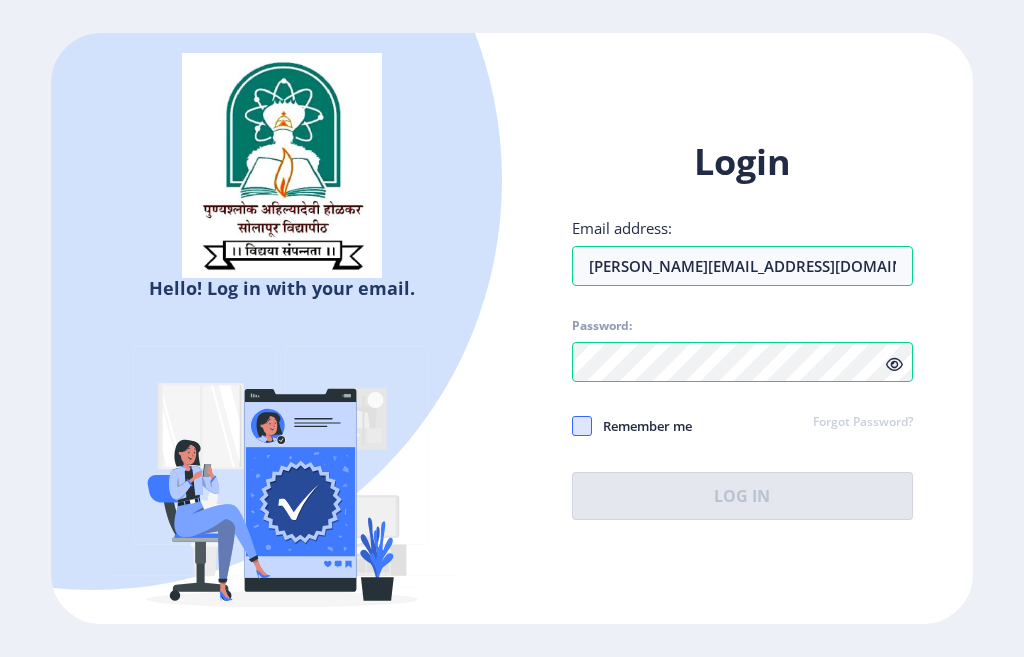 click 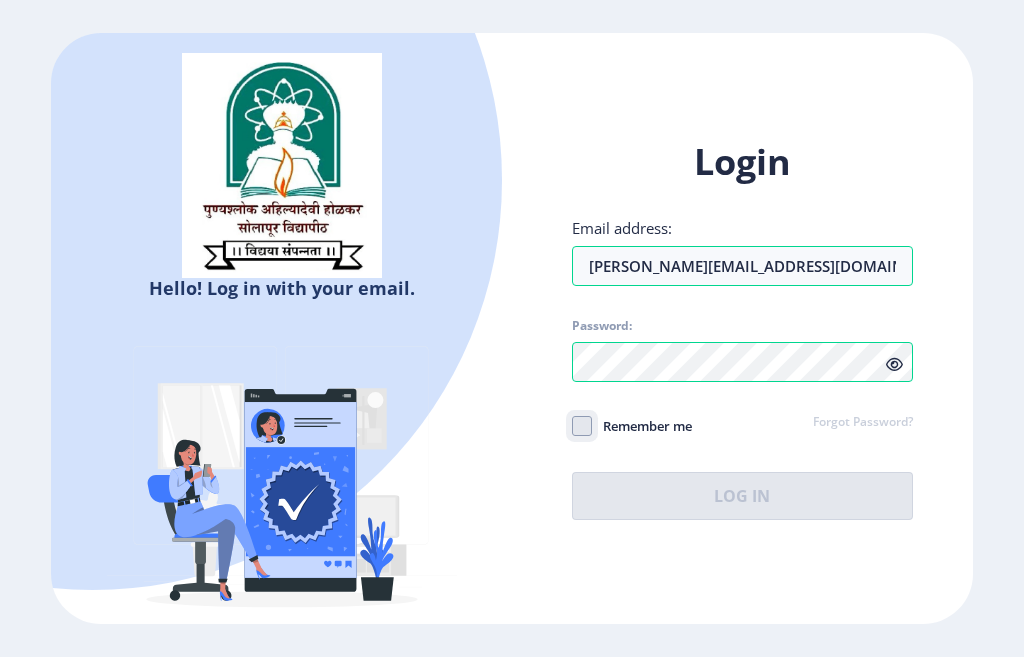 click on "Remember me" 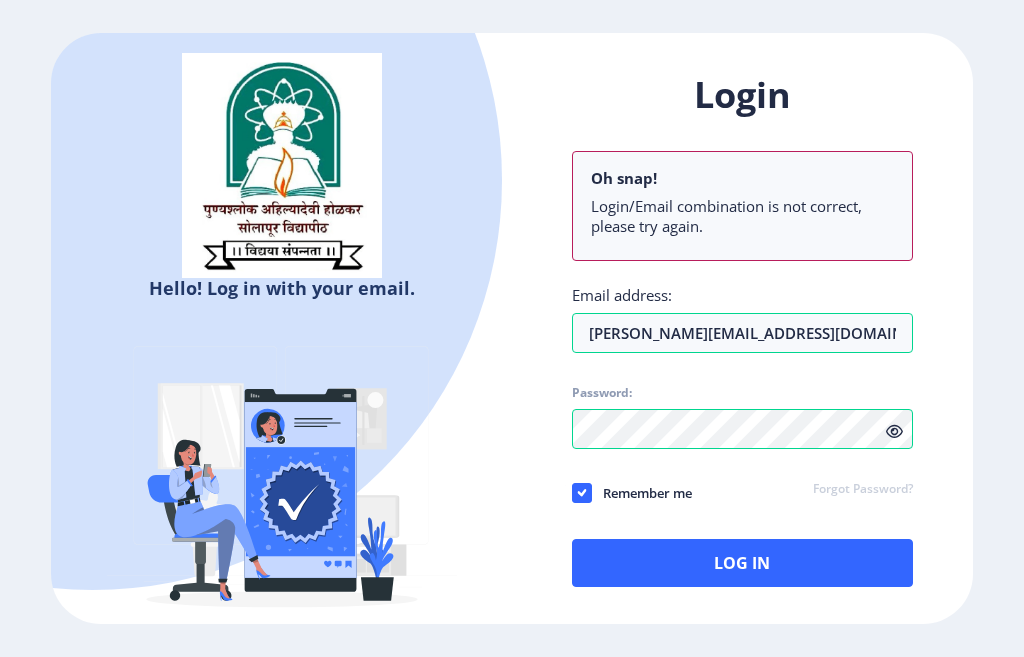 click 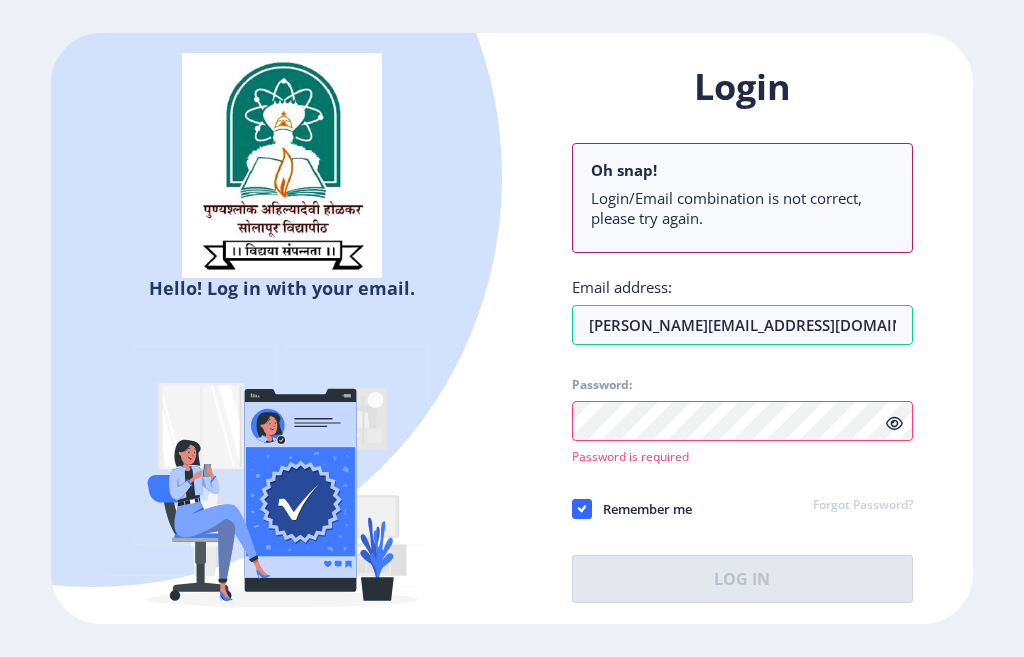 click on "Forgot Password?" 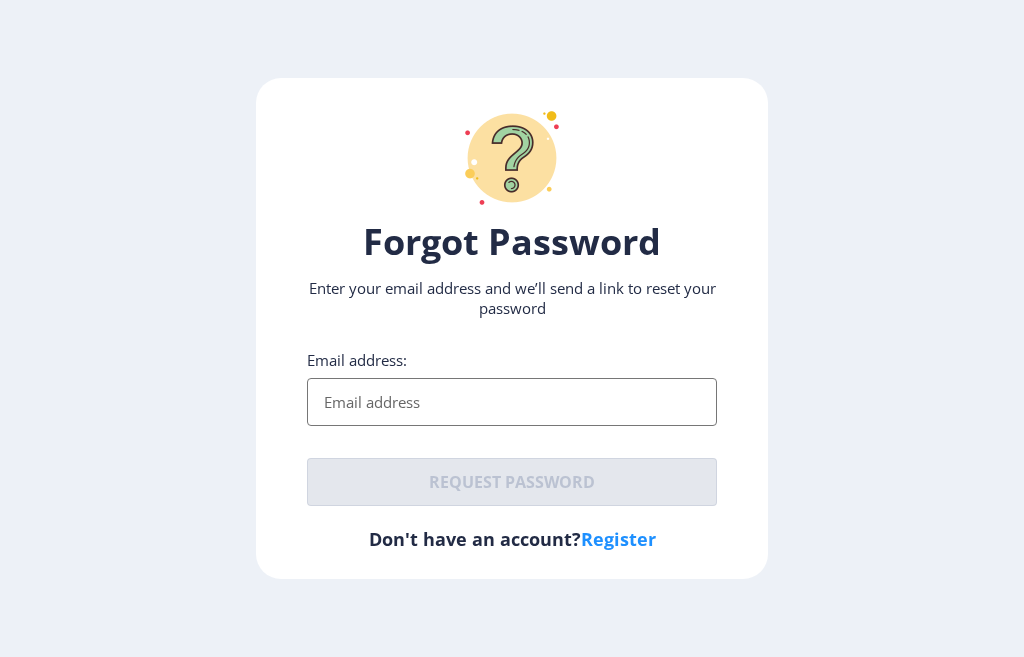 click on "Email address:" at bounding box center [512, 402] 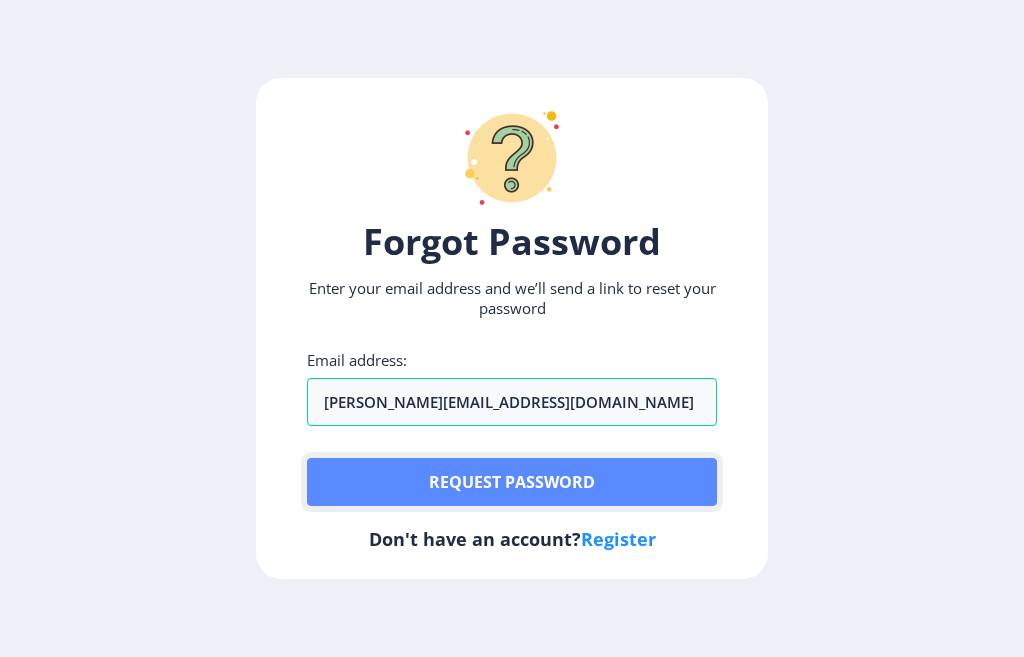 click on "Request password" 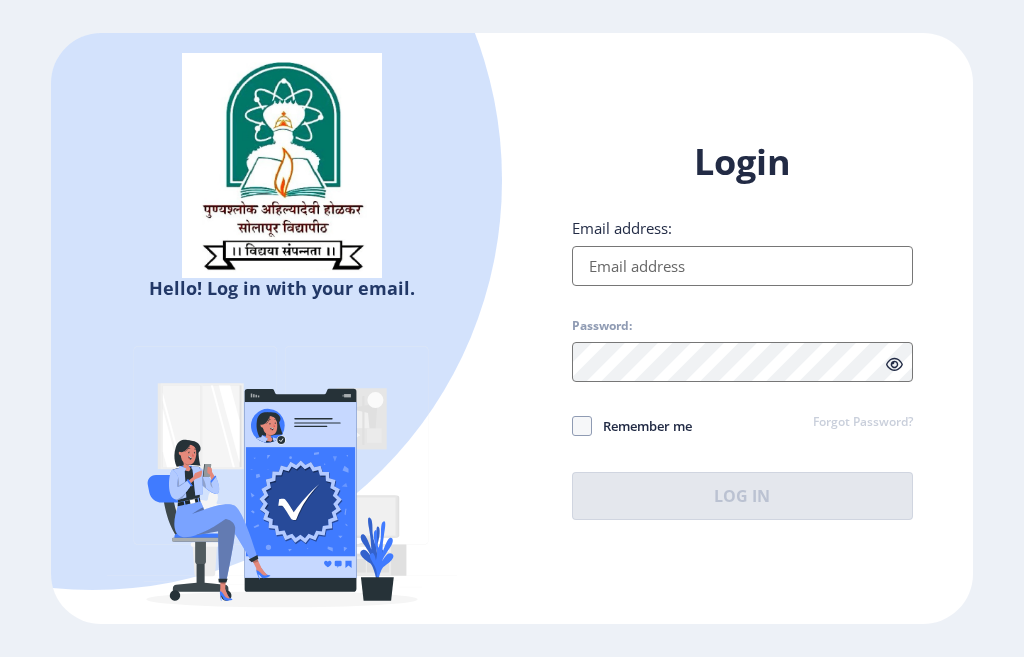 select 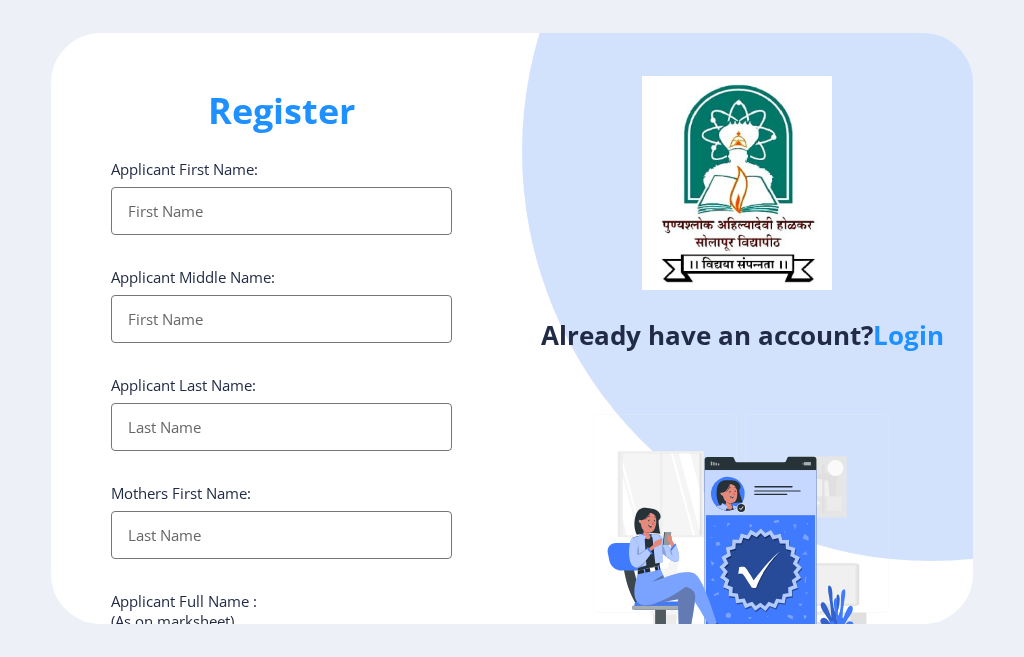 click on "Login" 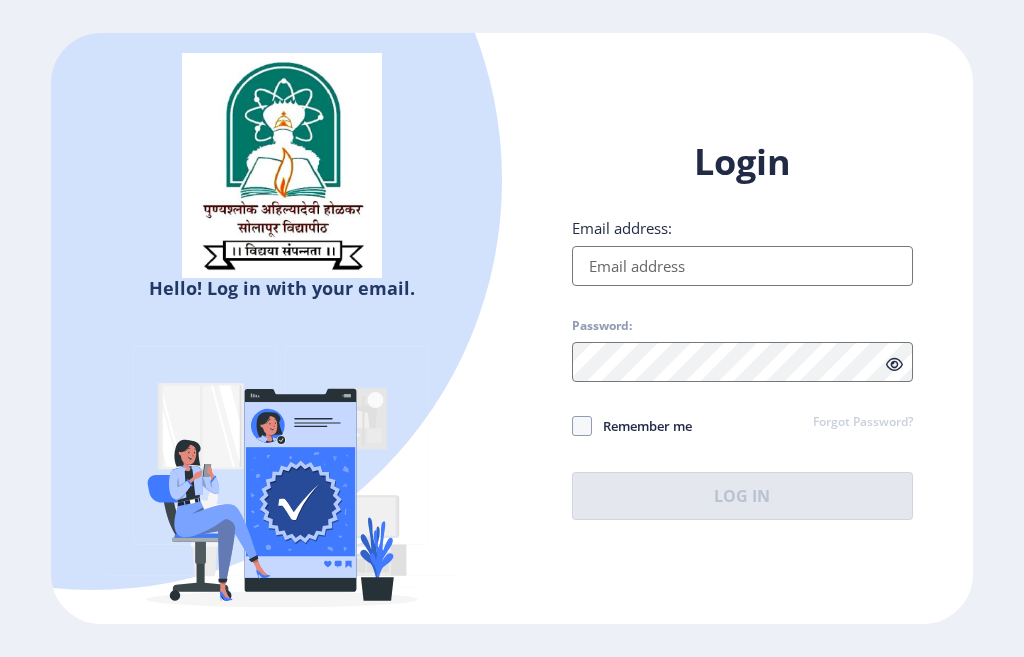 click on "Email address:" at bounding box center (742, 266) 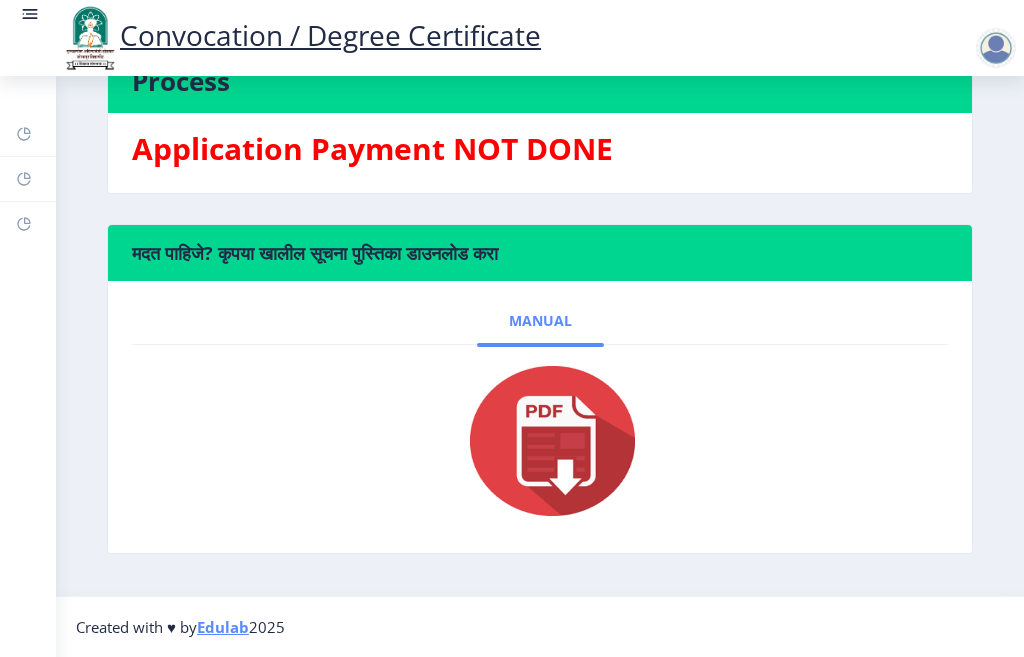 scroll, scrollTop: 169, scrollLeft: 0, axis: vertical 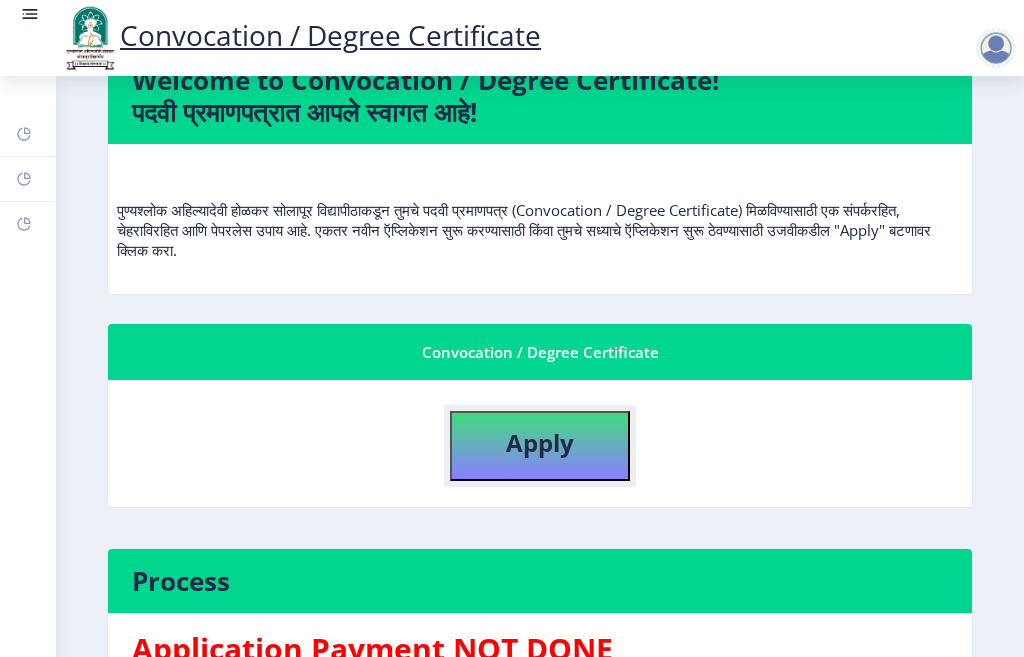 click on "Apply" 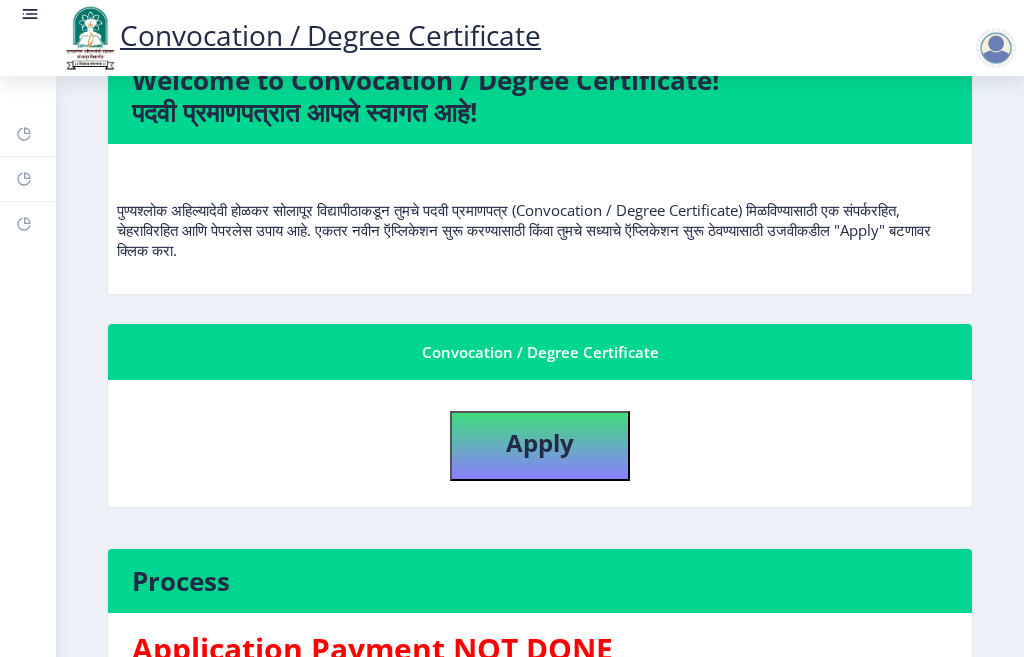 select 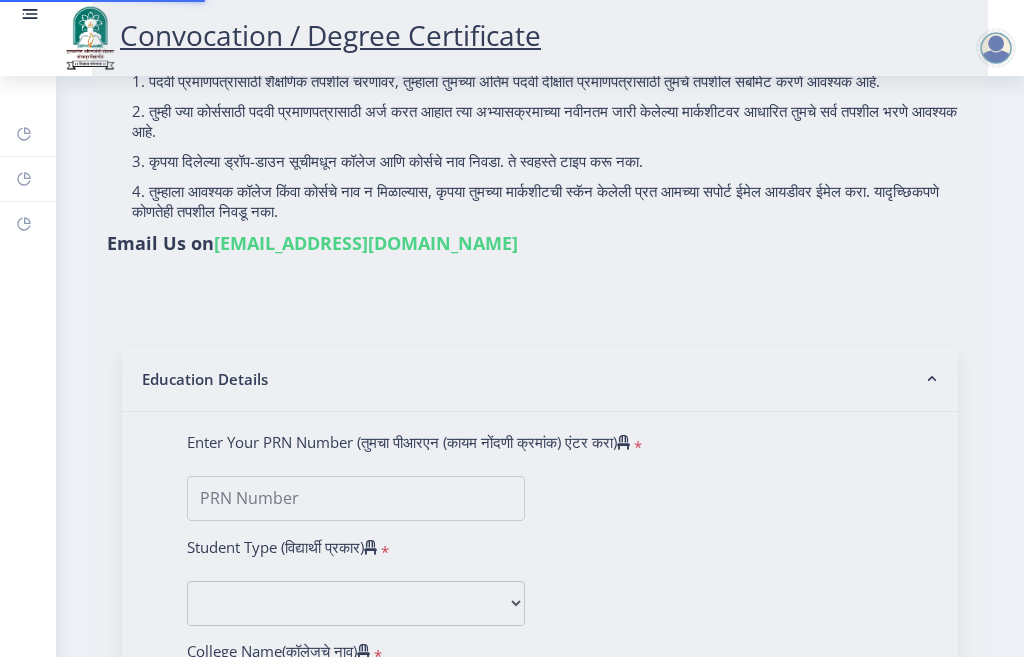 scroll, scrollTop: 0, scrollLeft: 0, axis: both 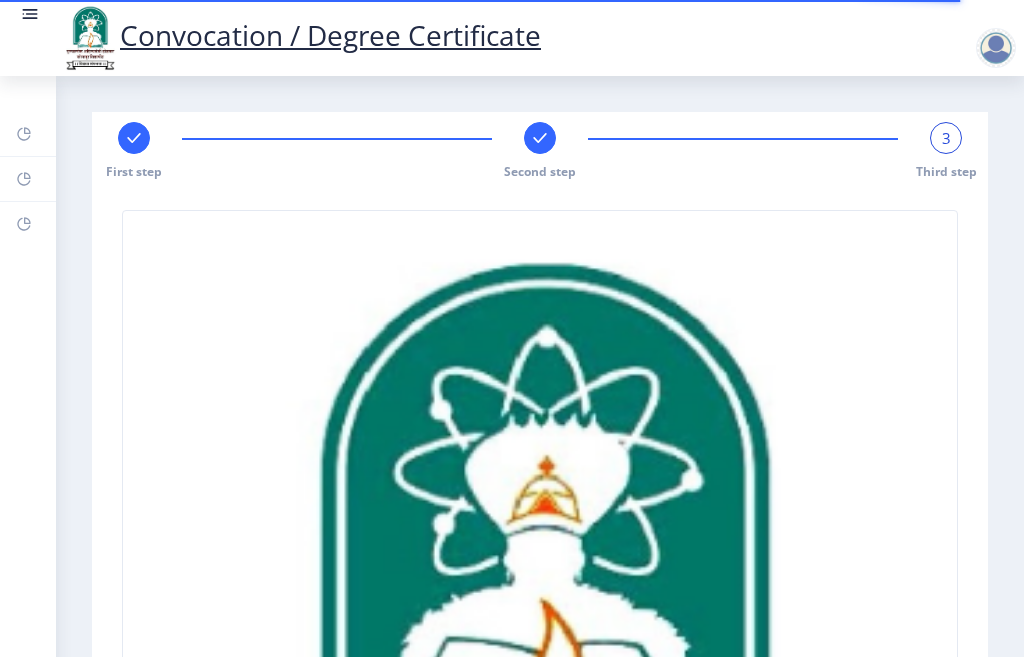 click on "3" 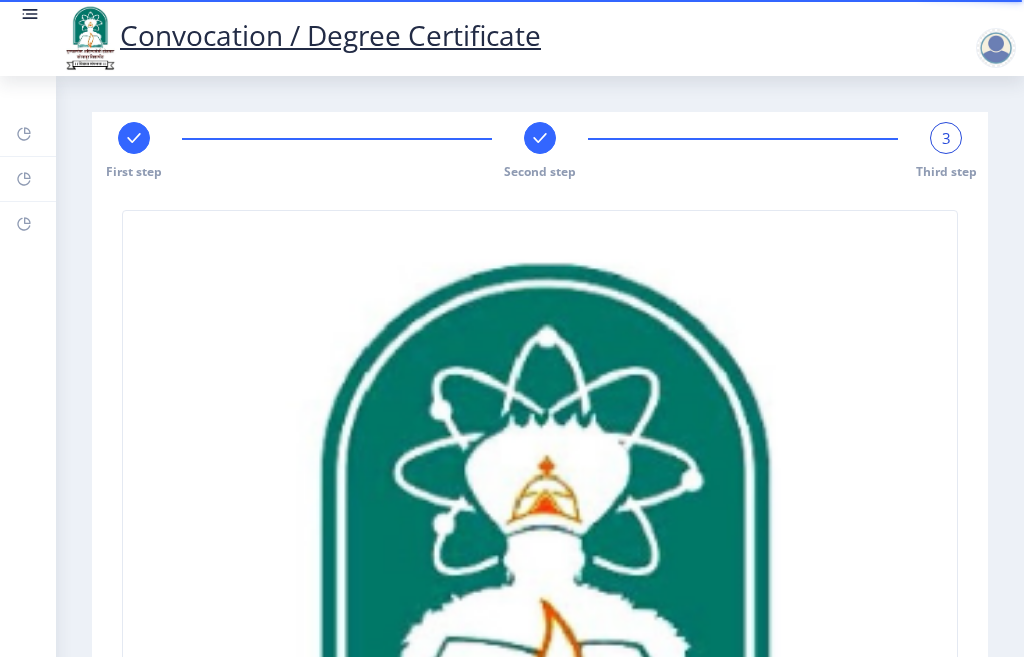 click on "3" 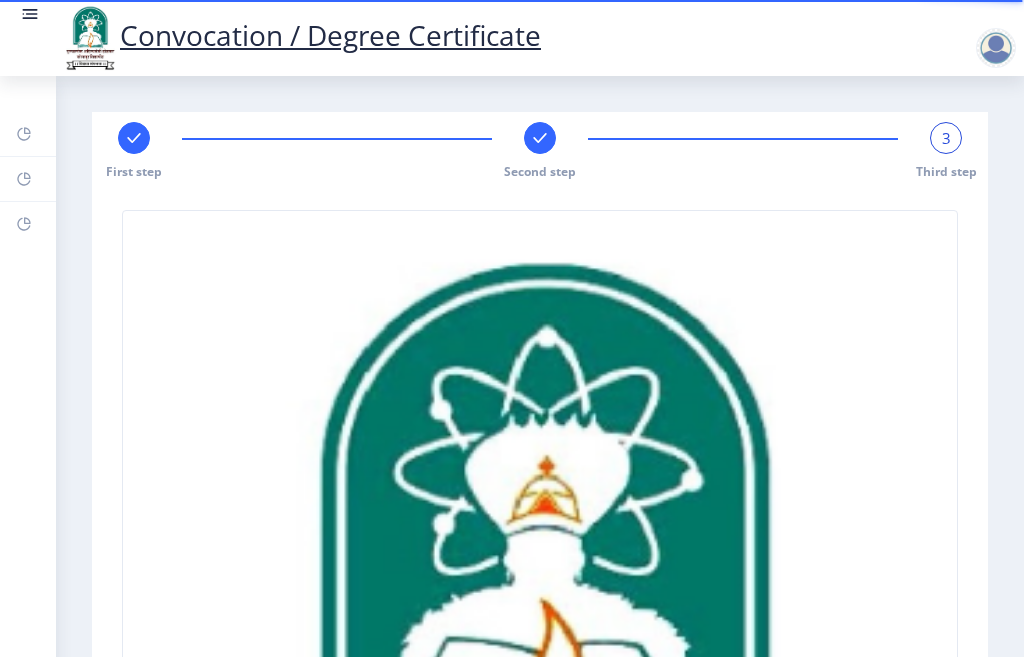 click on "Third step" 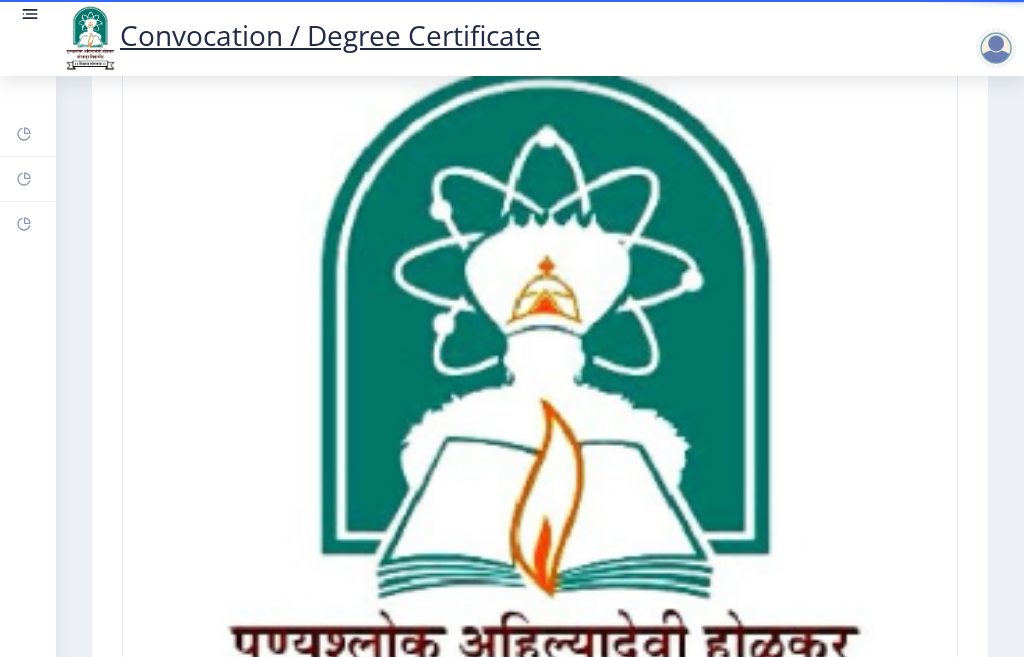scroll, scrollTop: 0, scrollLeft: 0, axis: both 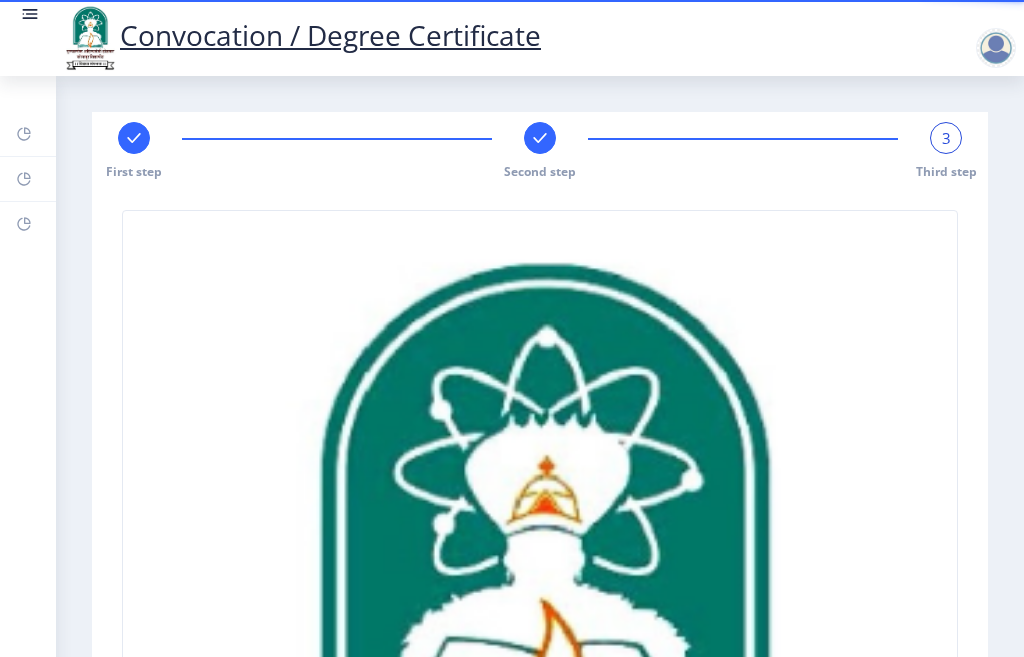 click on "Second step" 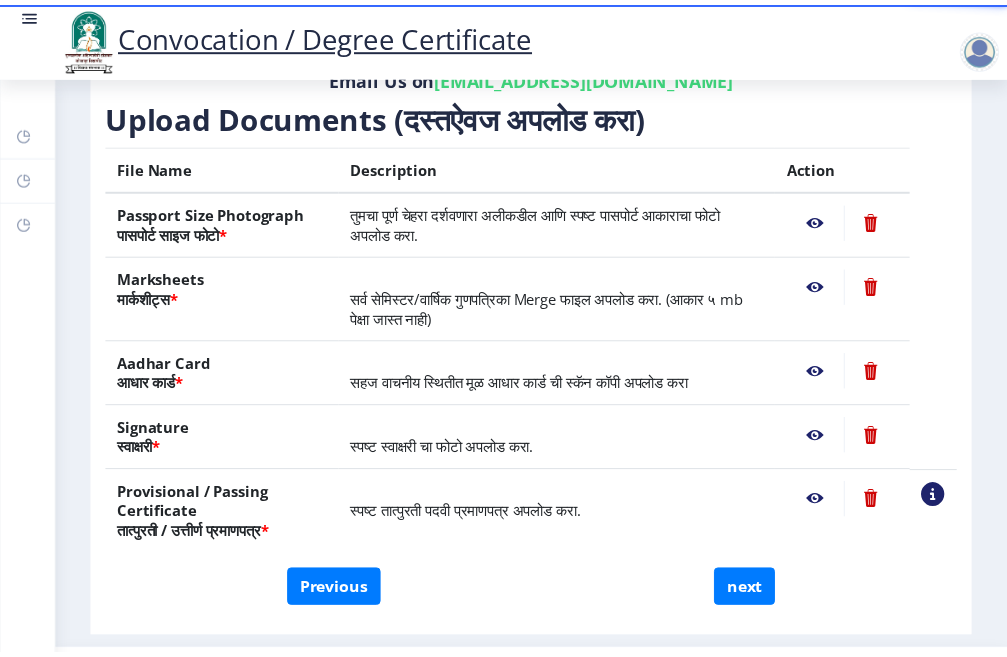 scroll, scrollTop: 421, scrollLeft: 0, axis: vertical 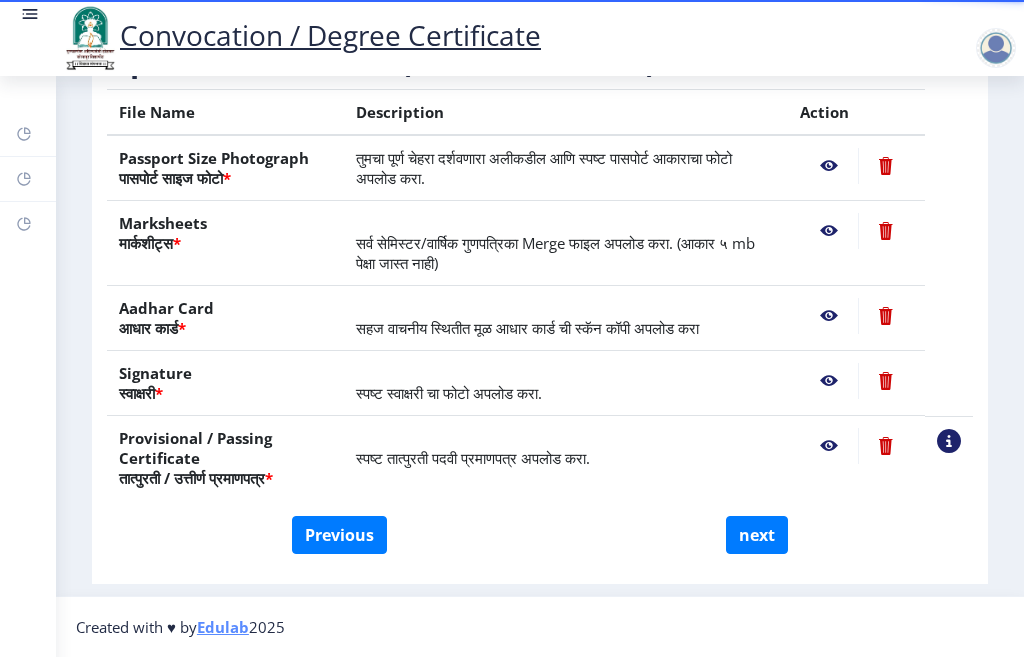 click 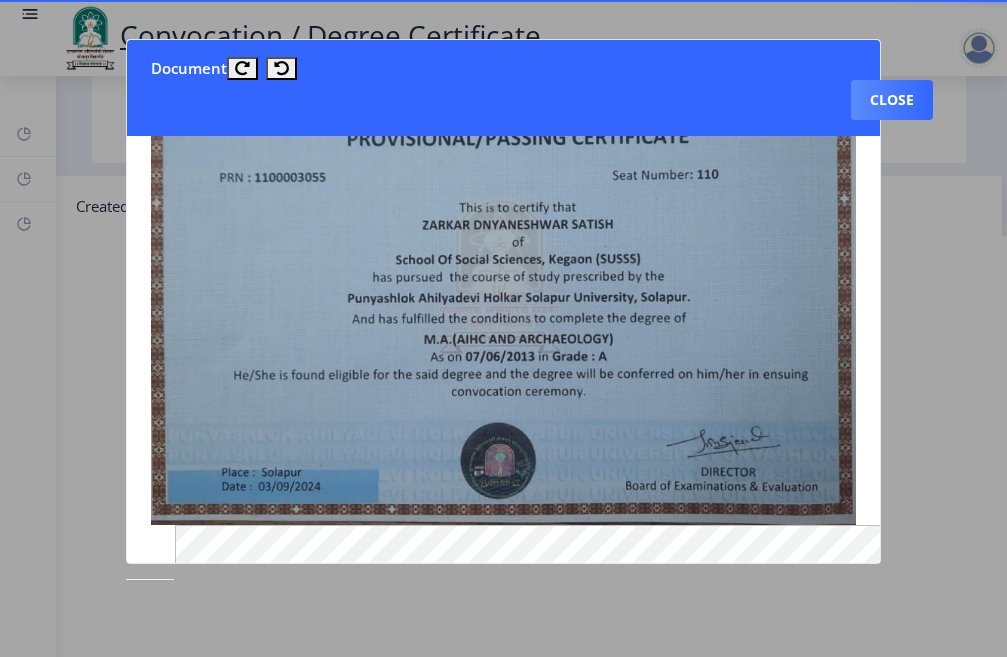 scroll, scrollTop: 200, scrollLeft: 0, axis: vertical 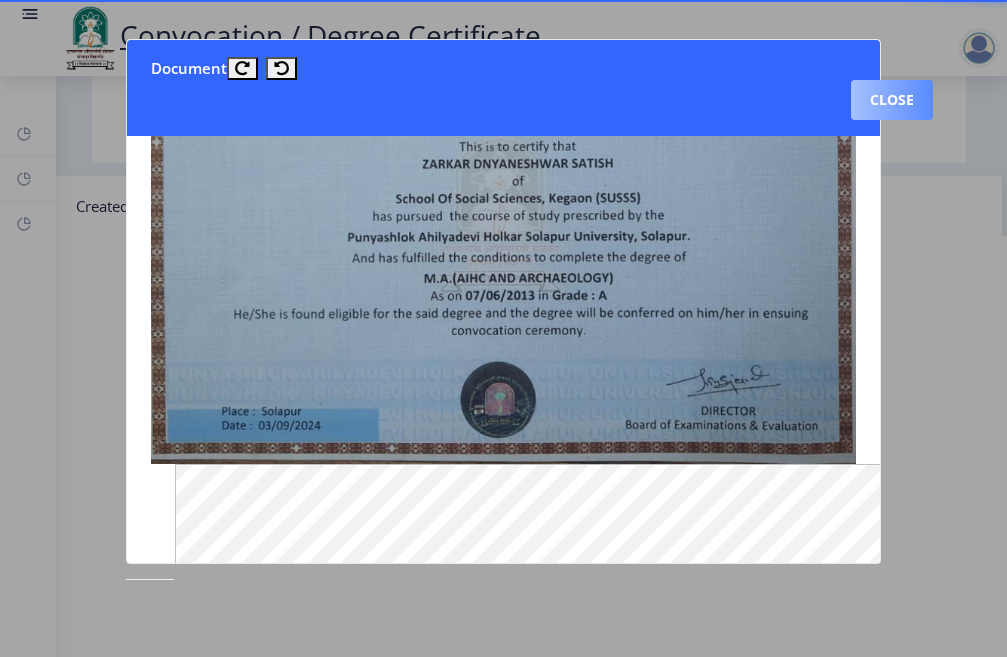 click on "Close" at bounding box center [892, 100] 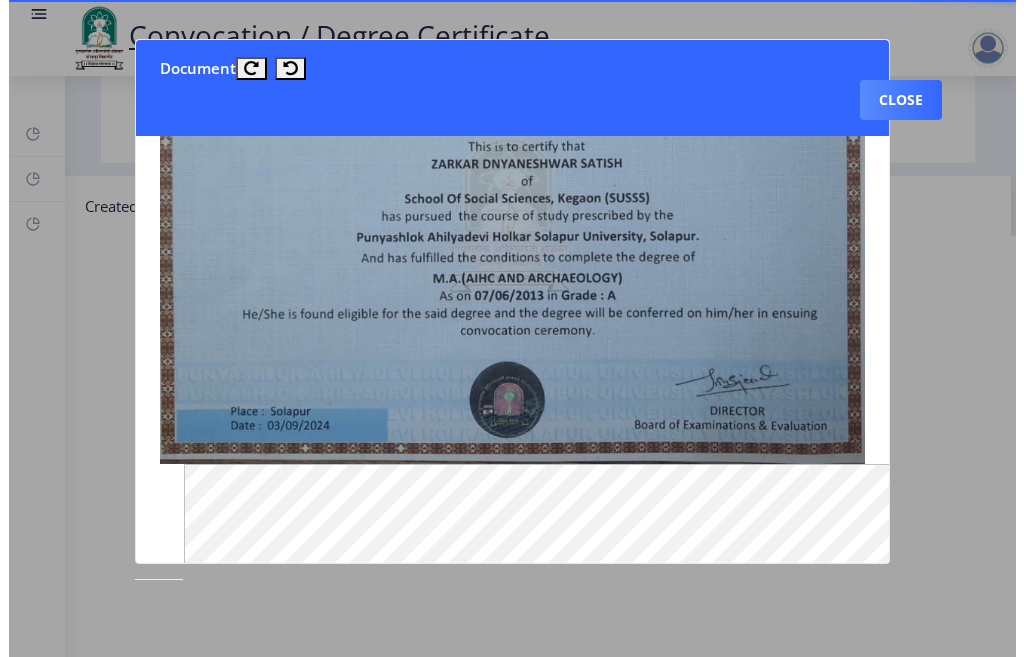 scroll, scrollTop: 205, scrollLeft: 0, axis: vertical 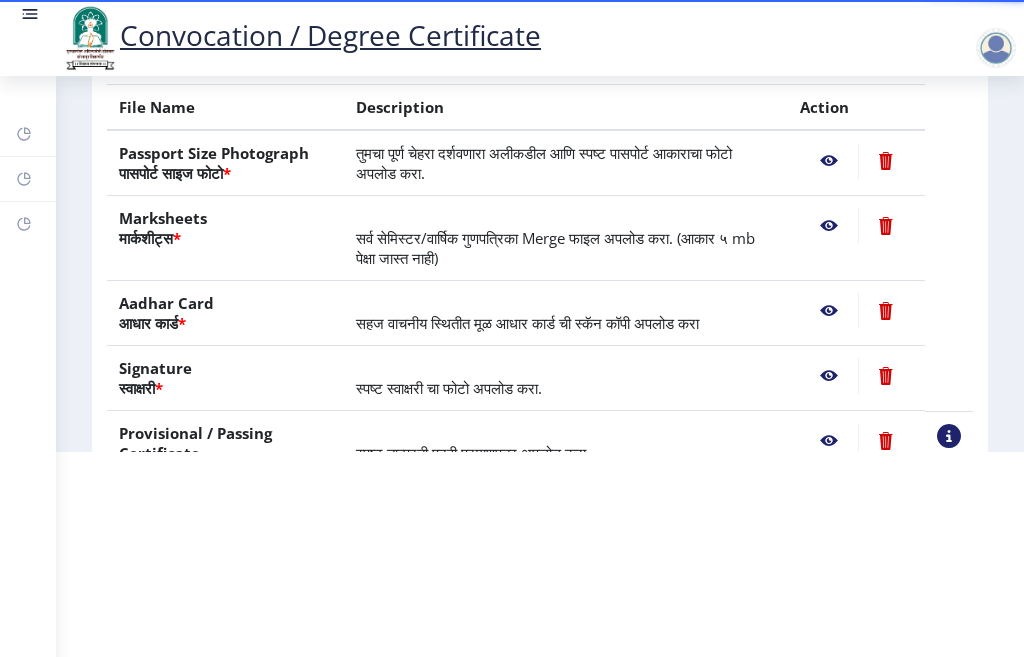 click 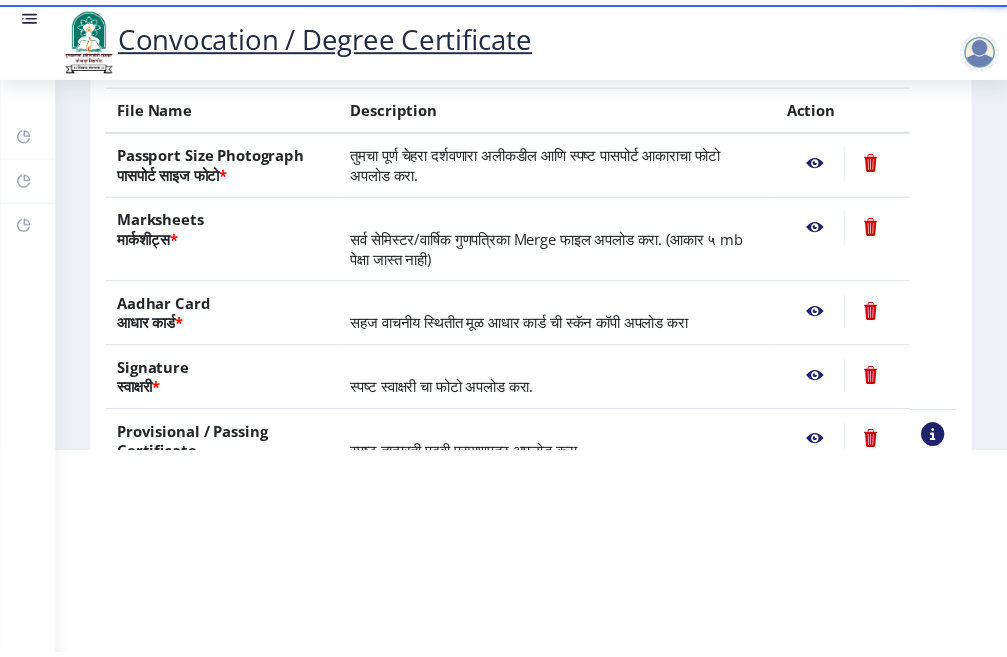 scroll, scrollTop: 0, scrollLeft: 0, axis: both 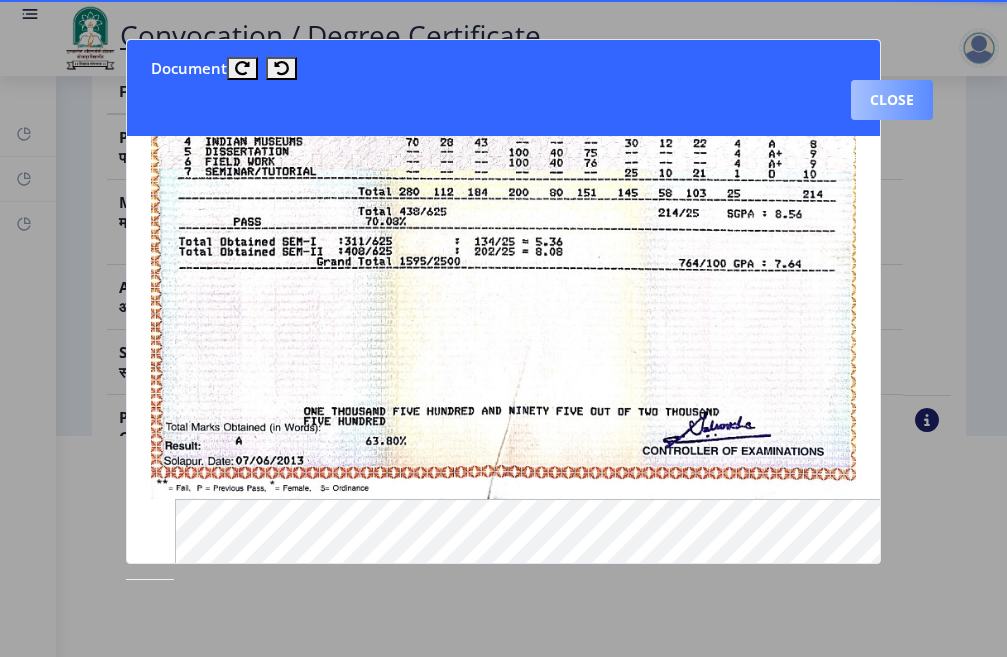 click on "Close" at bounding box center (892, 100) 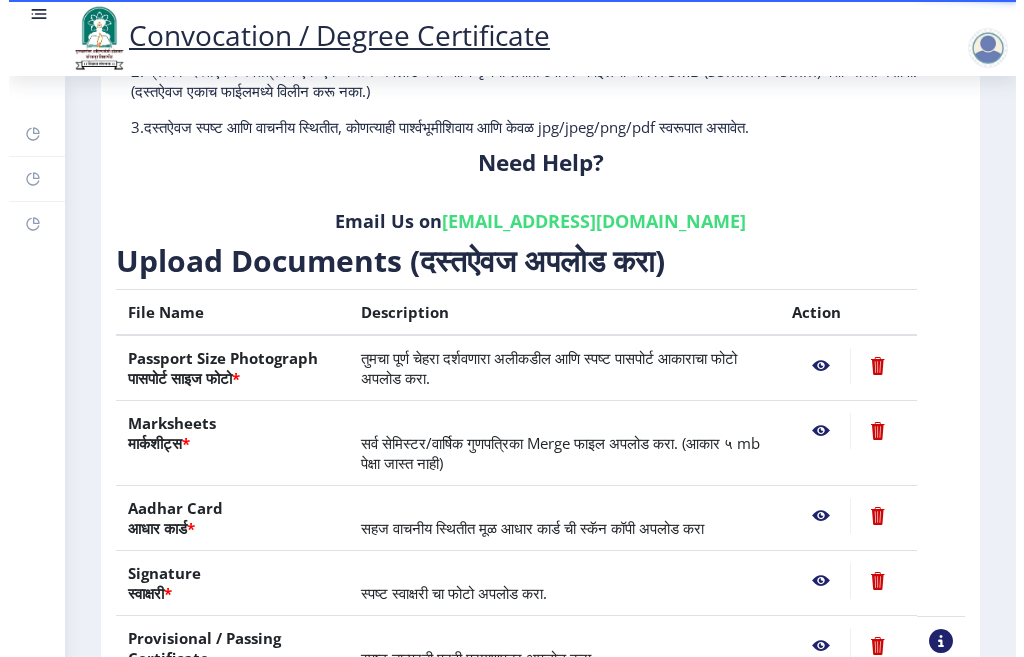 scroll, scrollTop: 205, scrollLeft: 0, axis: vertical 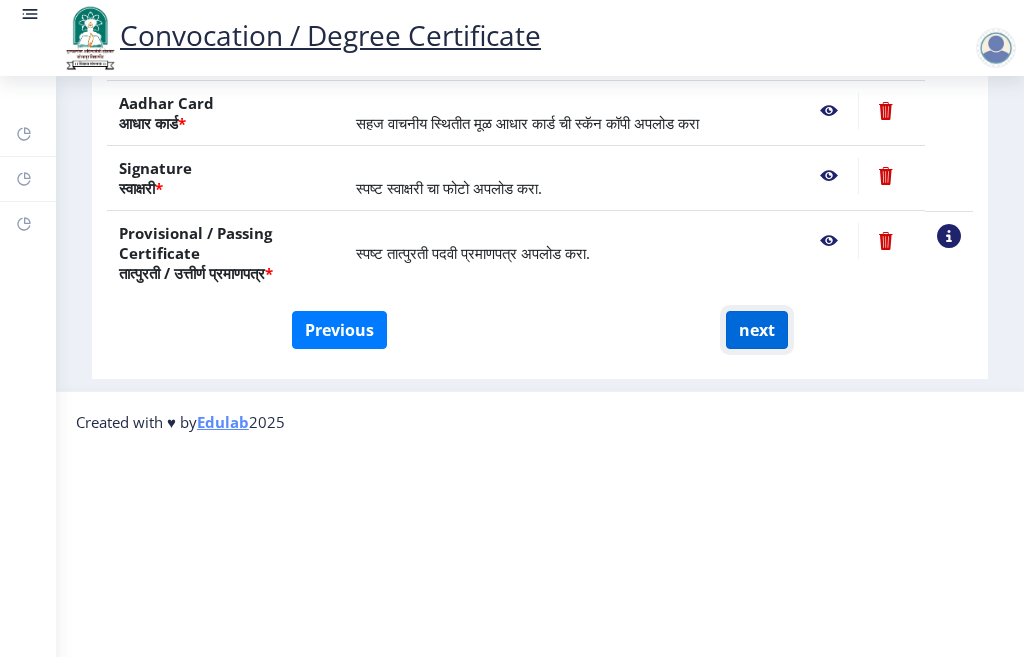 click on "next" 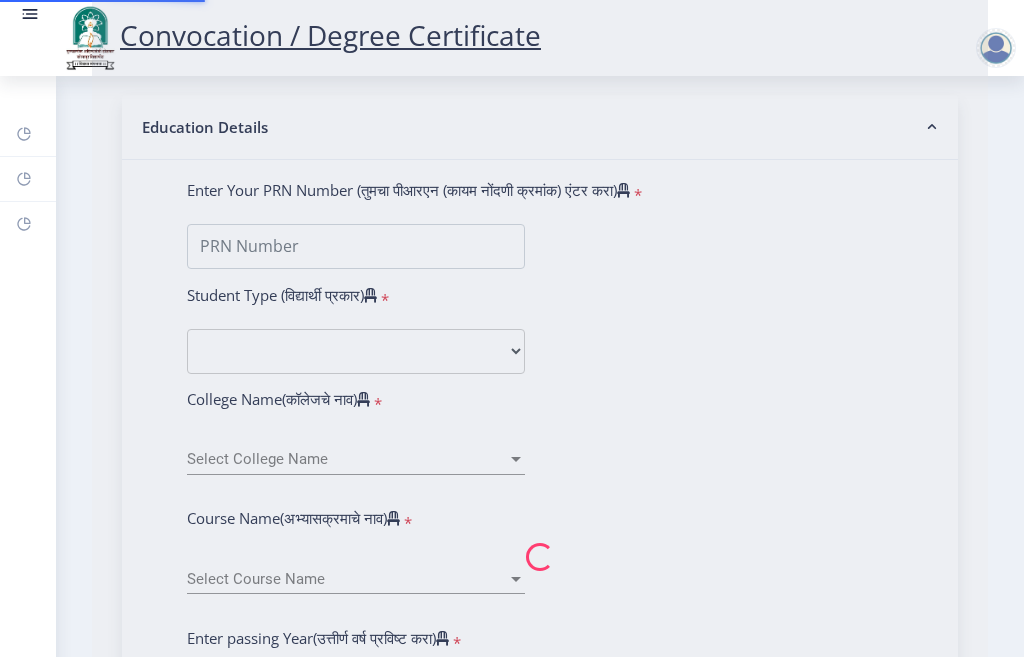 scroll, scrollTop: 0, scrollLeft: 0, axis: both 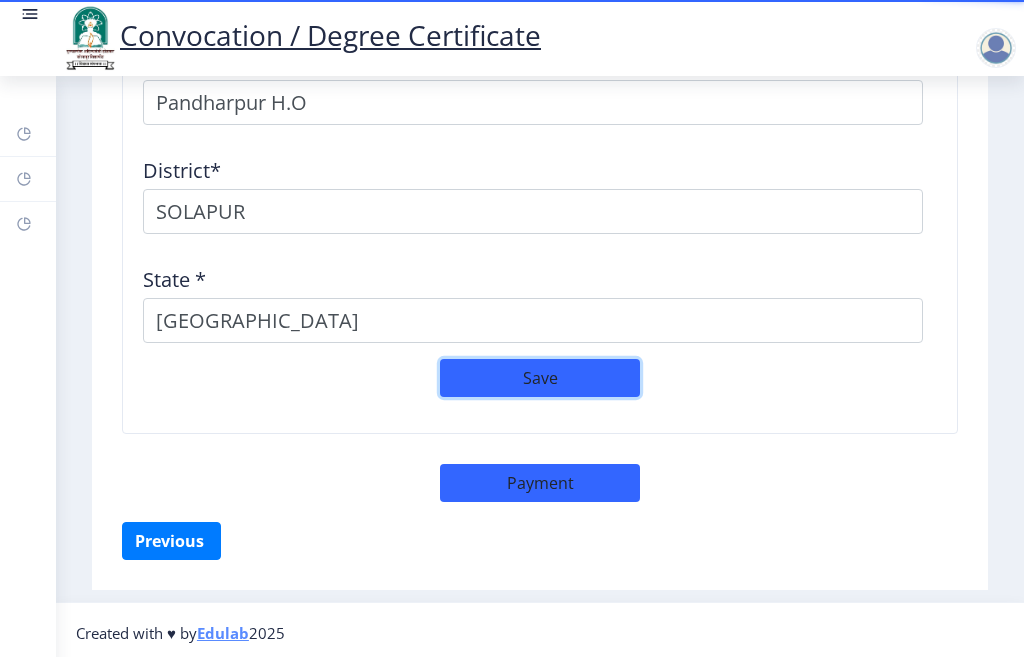 click on "Save" 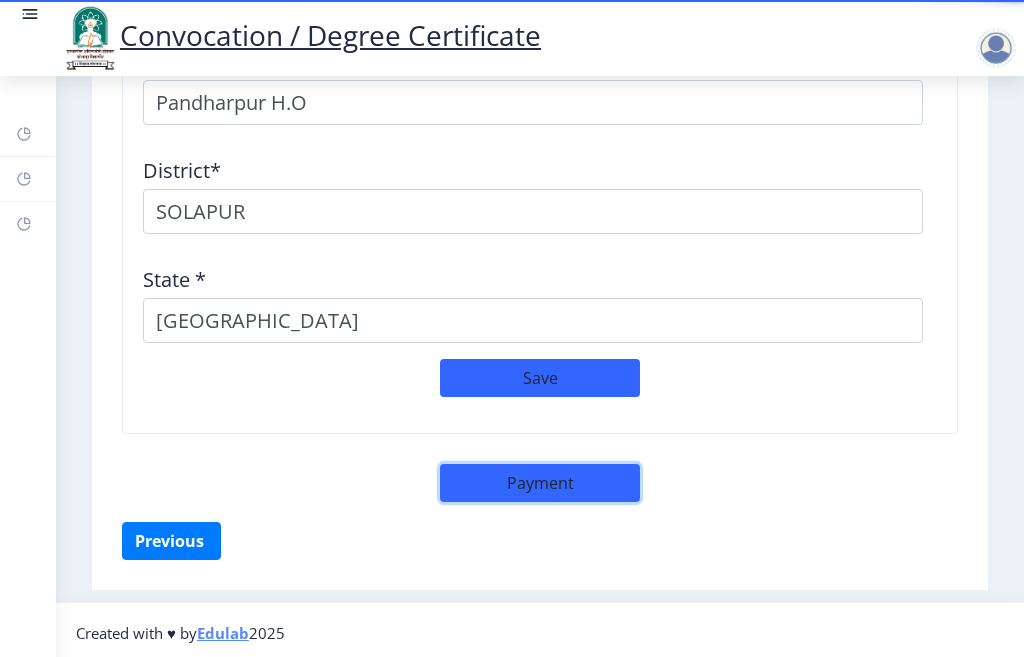click on "Payment" 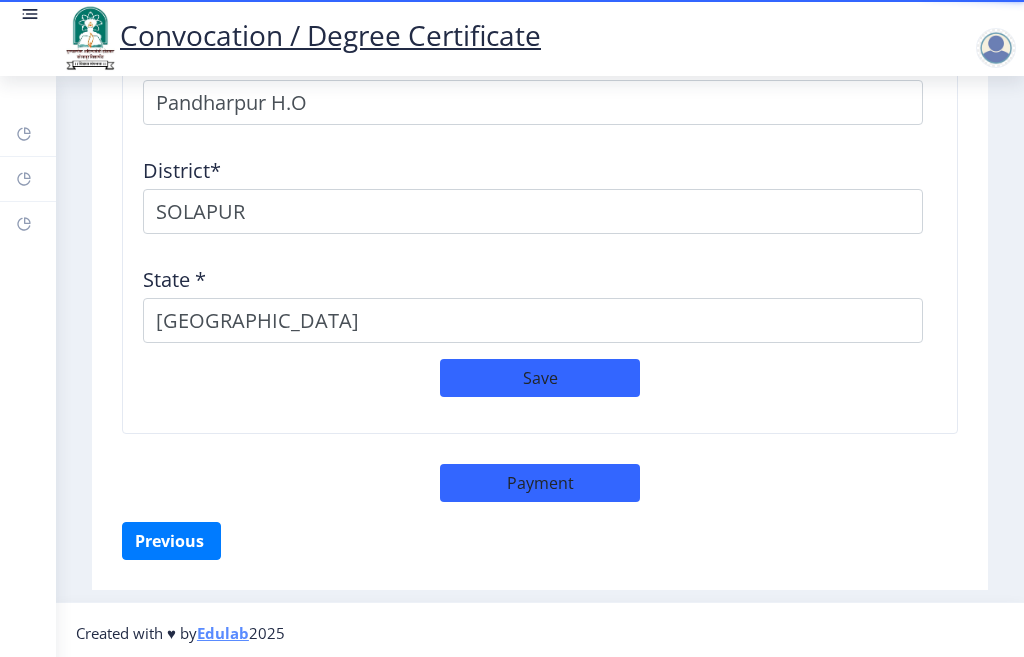 select on "sealed" 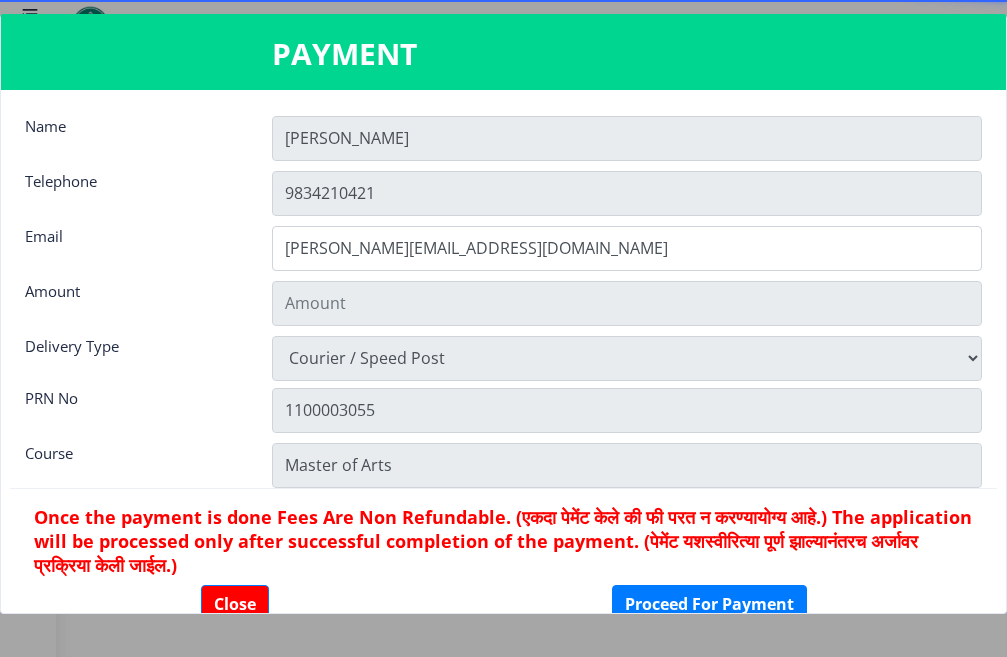 scroll, scrollTop: 2860, scrollLeft: 0, axis: vertical 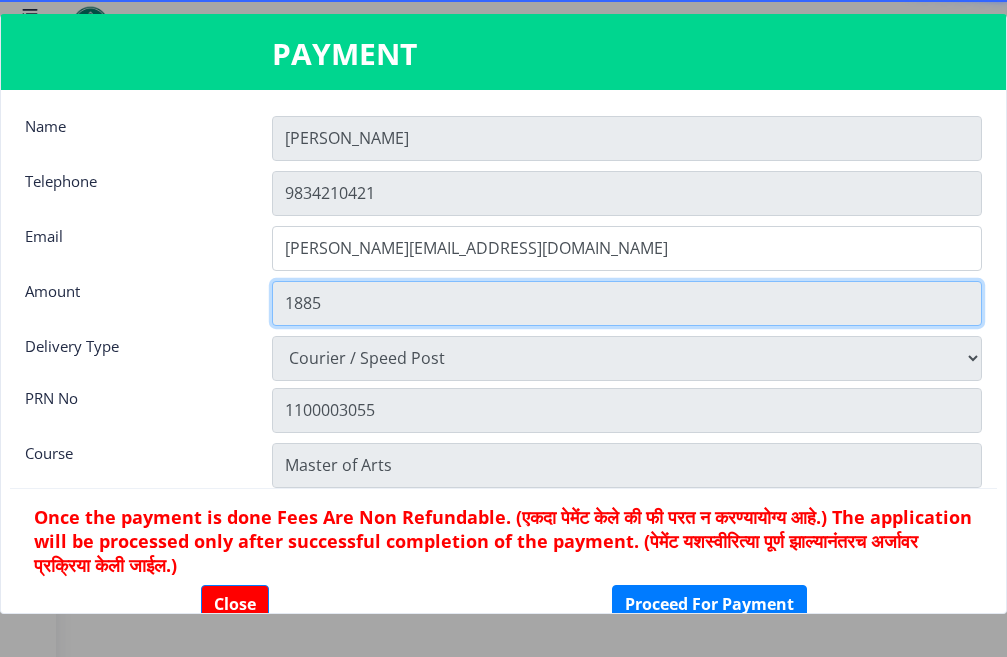 click on "1885" 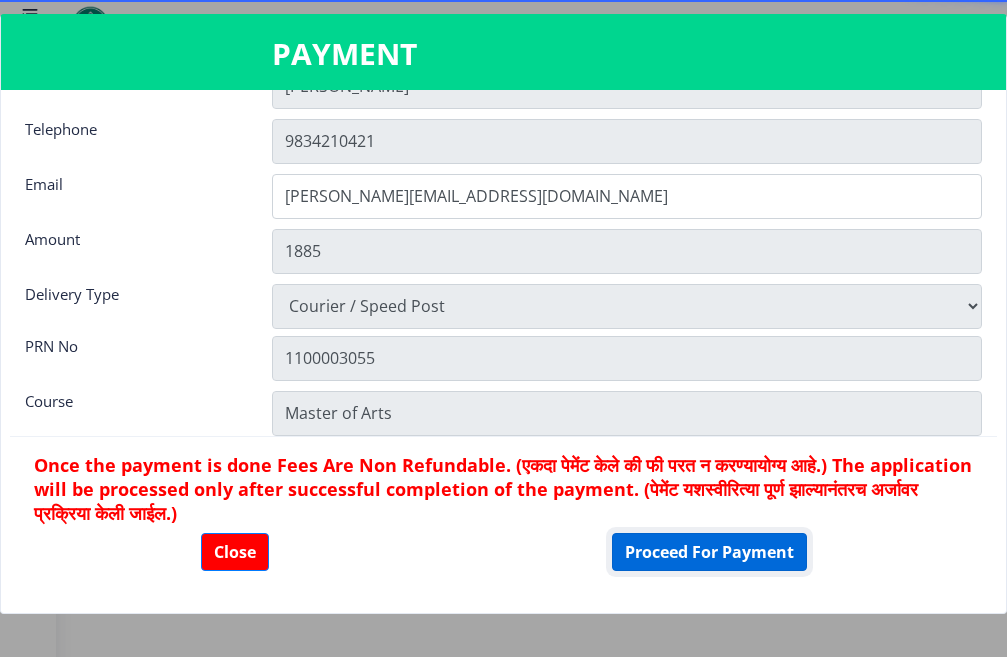click on "Proceed For Payment" 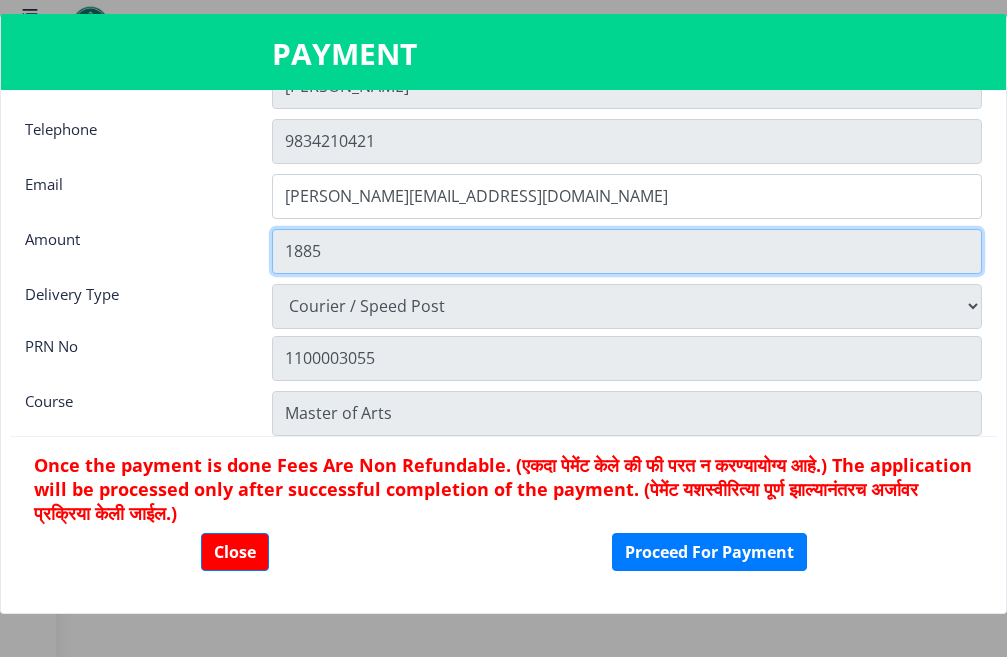 click on "1885" 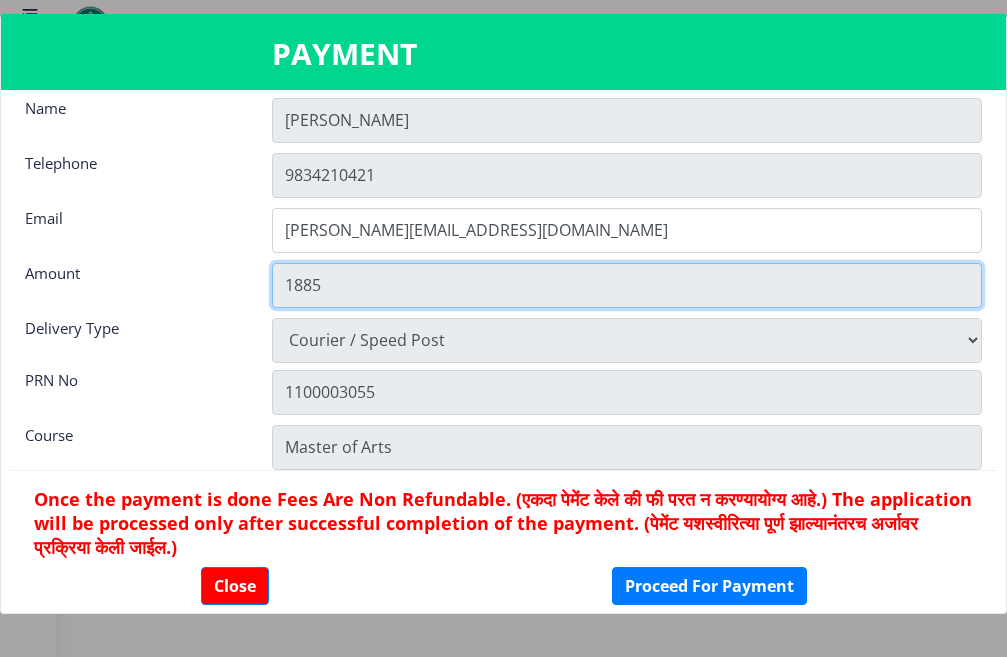 scroll, scrollTop: 0, scrollLeft: 0, axis: both 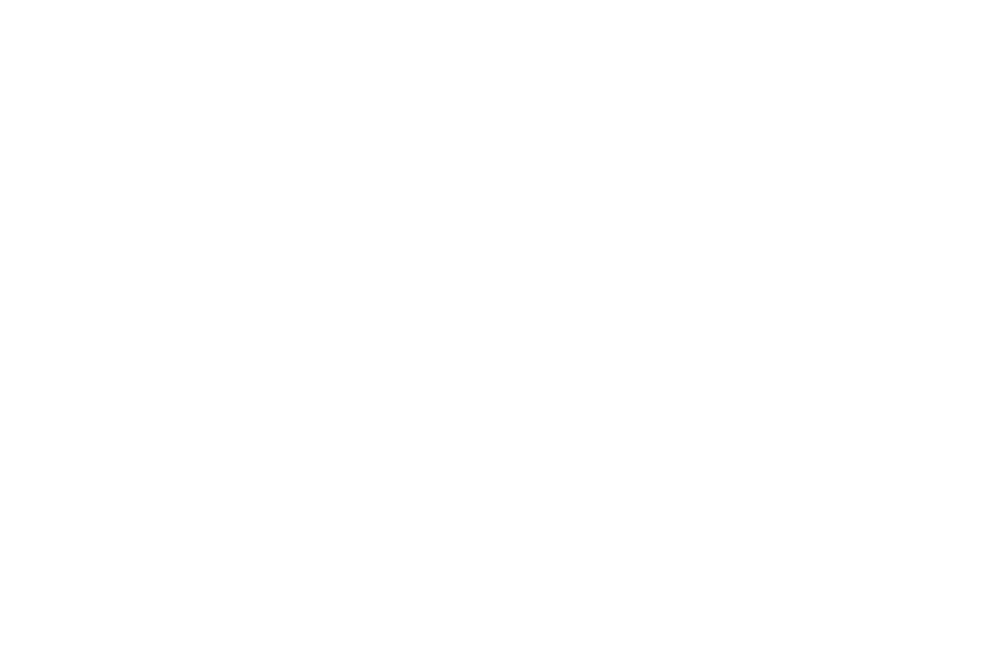 select 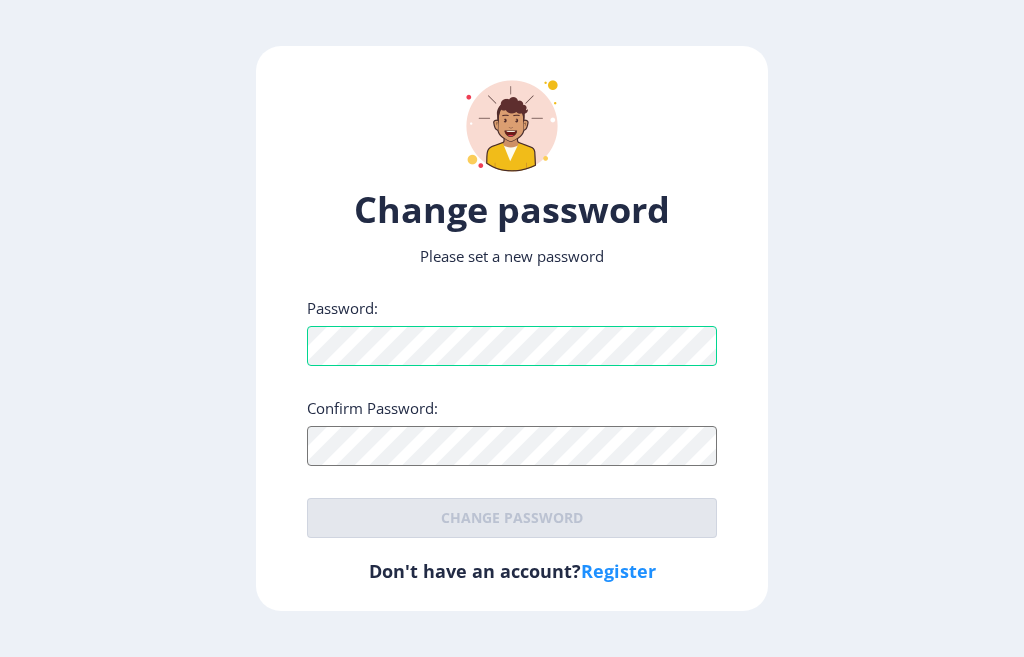 scroll, scrollTop: 0, scrollLeft: 0, axis: both 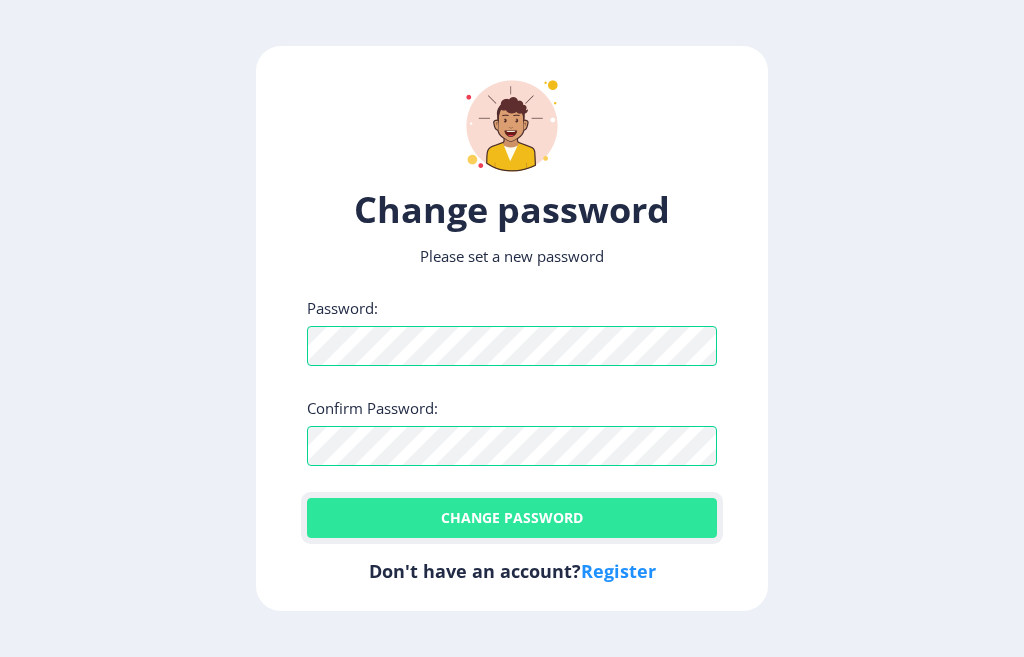 click on "Change password" 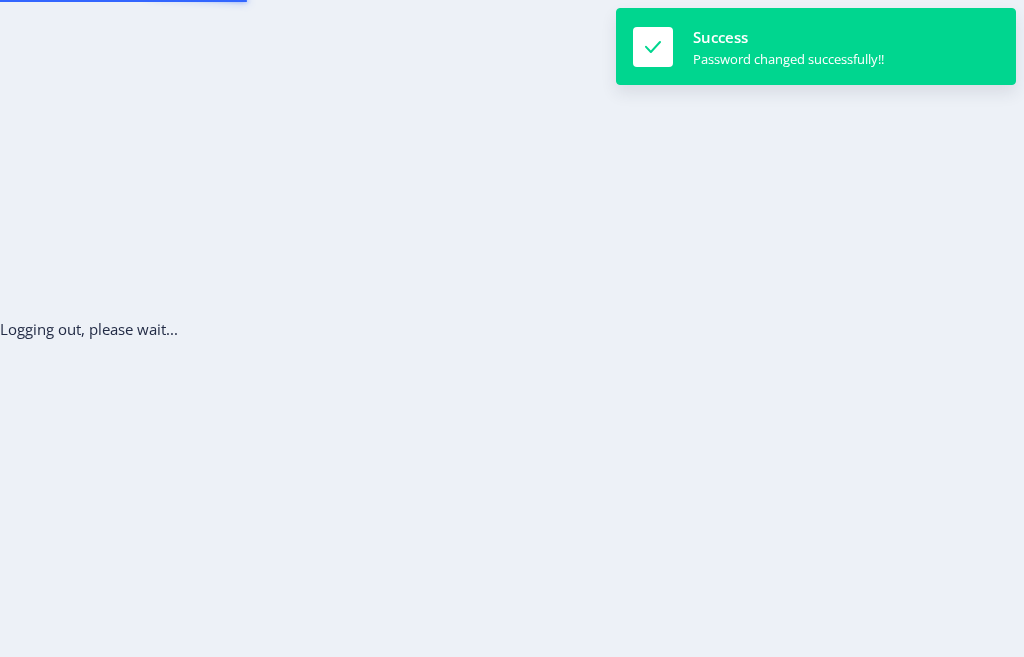 click on "Email address:" 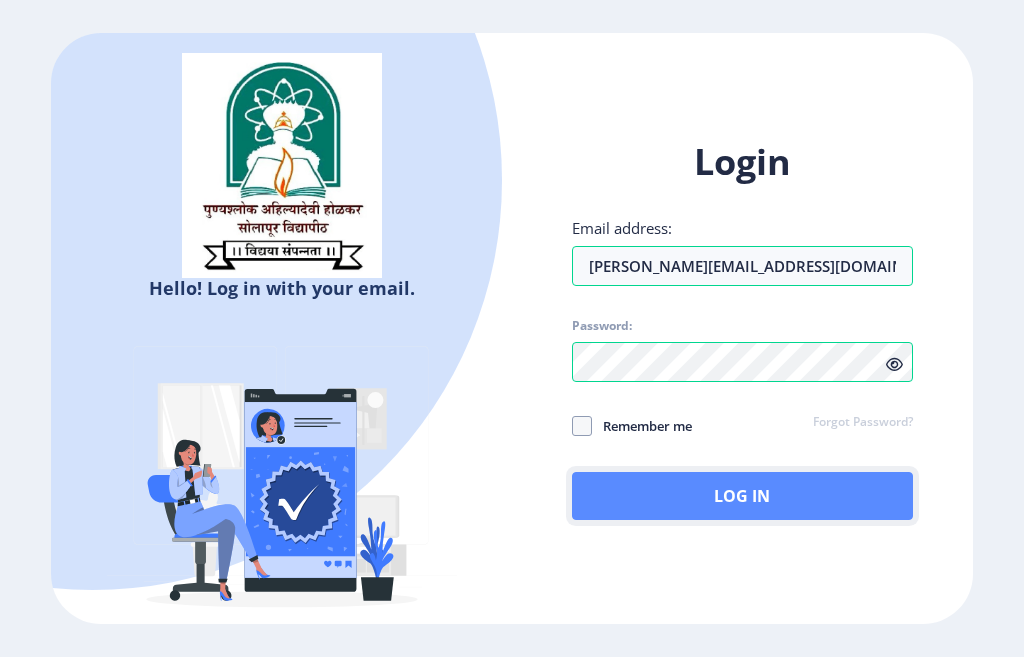 click on "Log In" 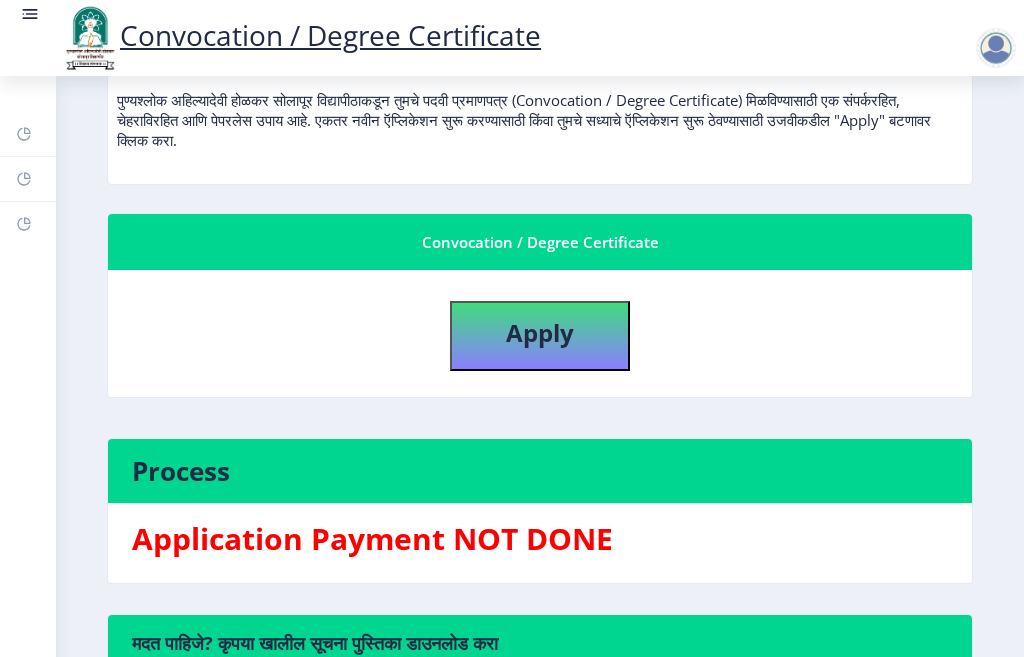 scroll, scrollTop: 400, scrollLeft: 0, axis: vertical 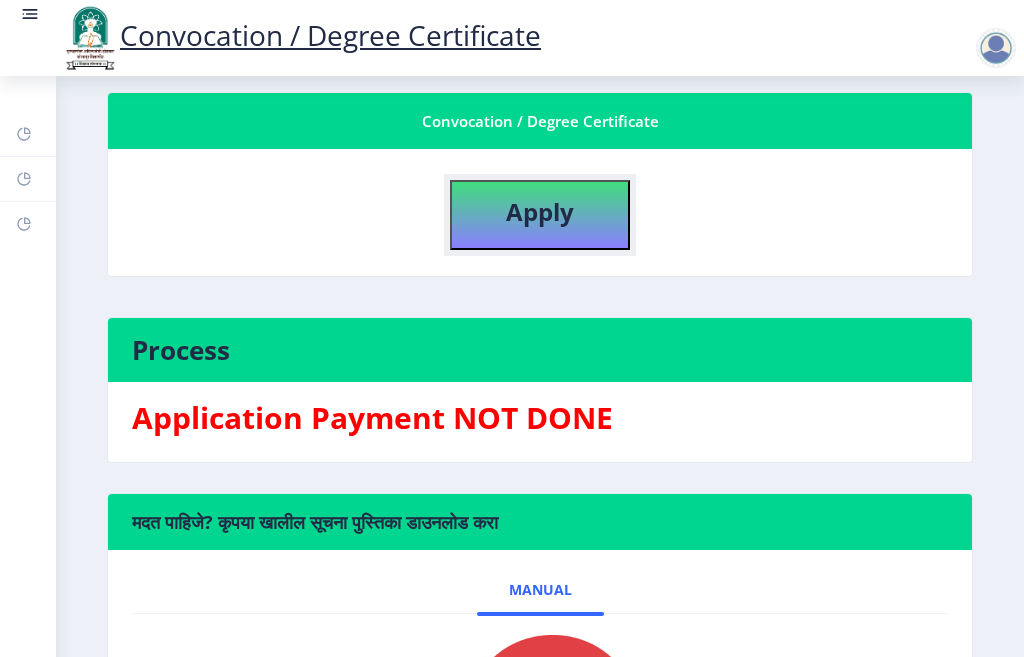 click on "Apply" 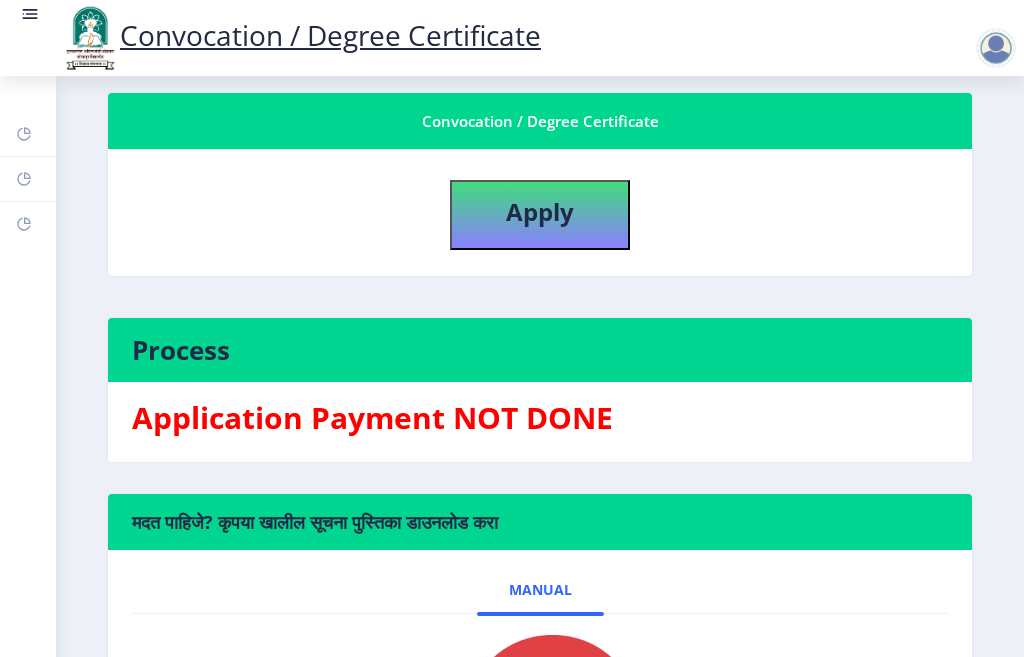 select 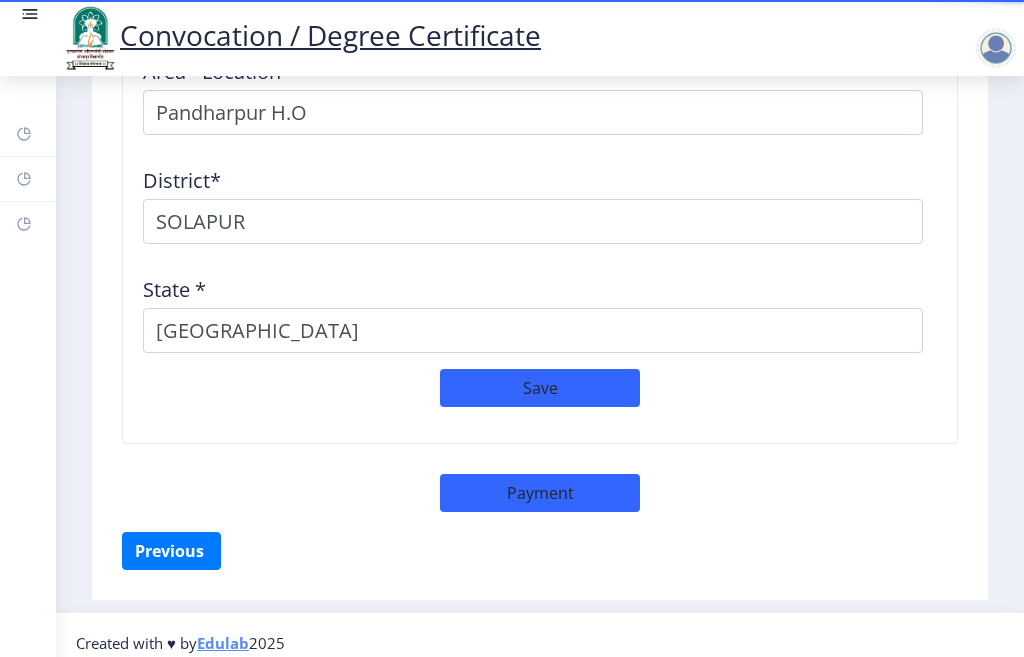 scroll, scrollTop: 2879, scrollLeft: 0, axis: vertical 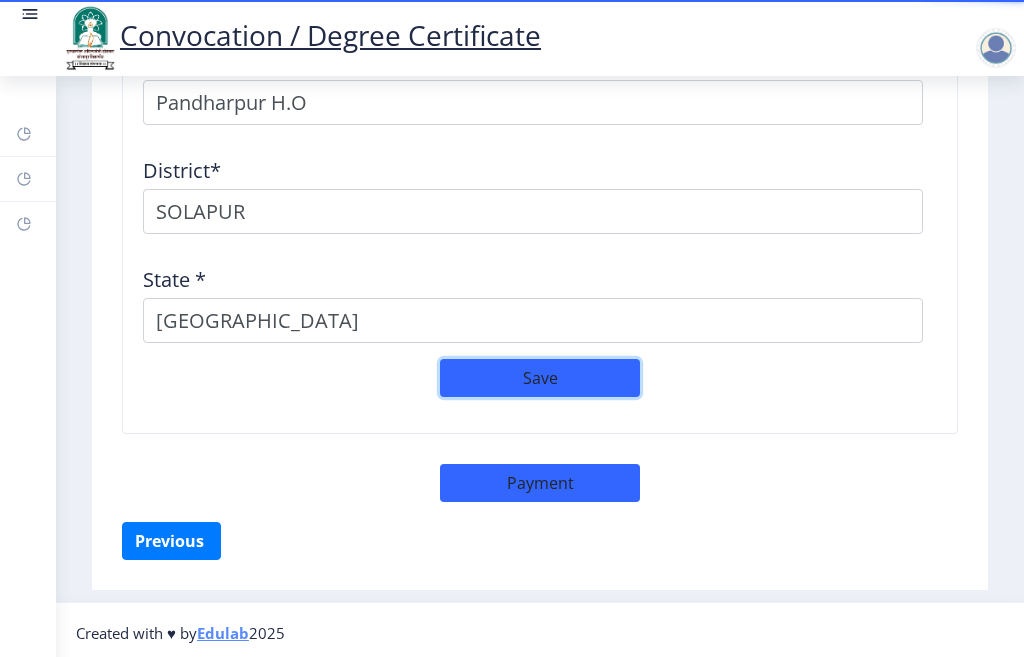 click on "Save" 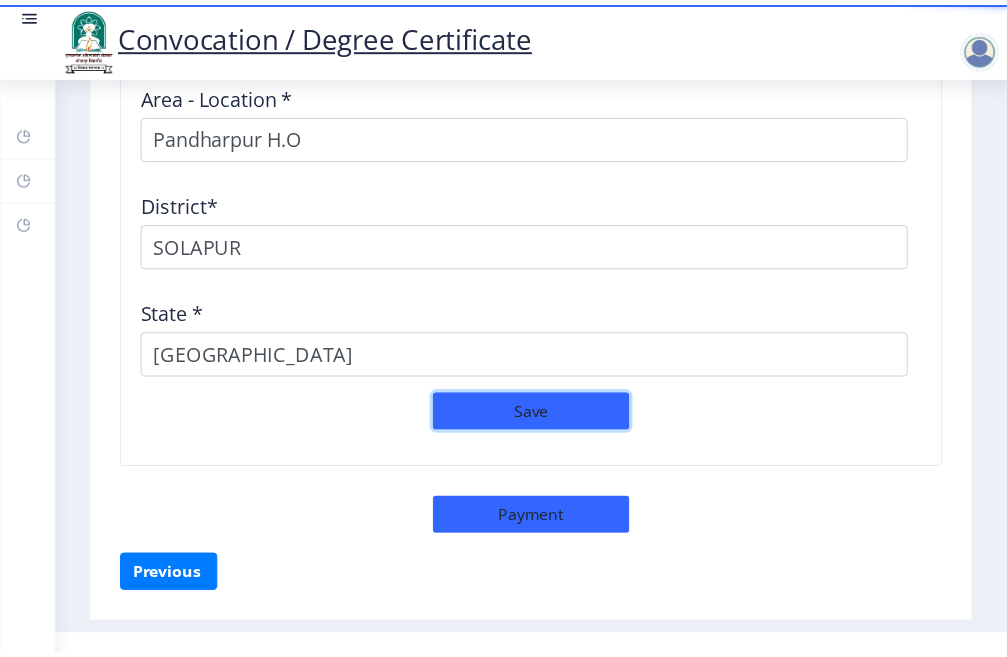 scroll, scrollTop: 2879, scrollLeft: 0, axis: vertical 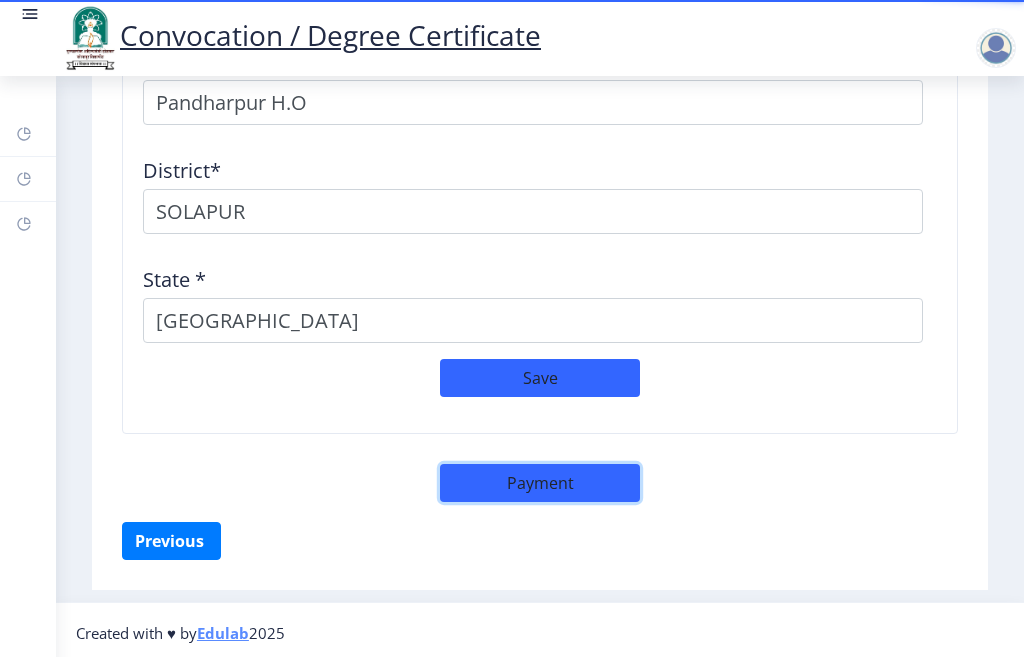 click on "Payment" 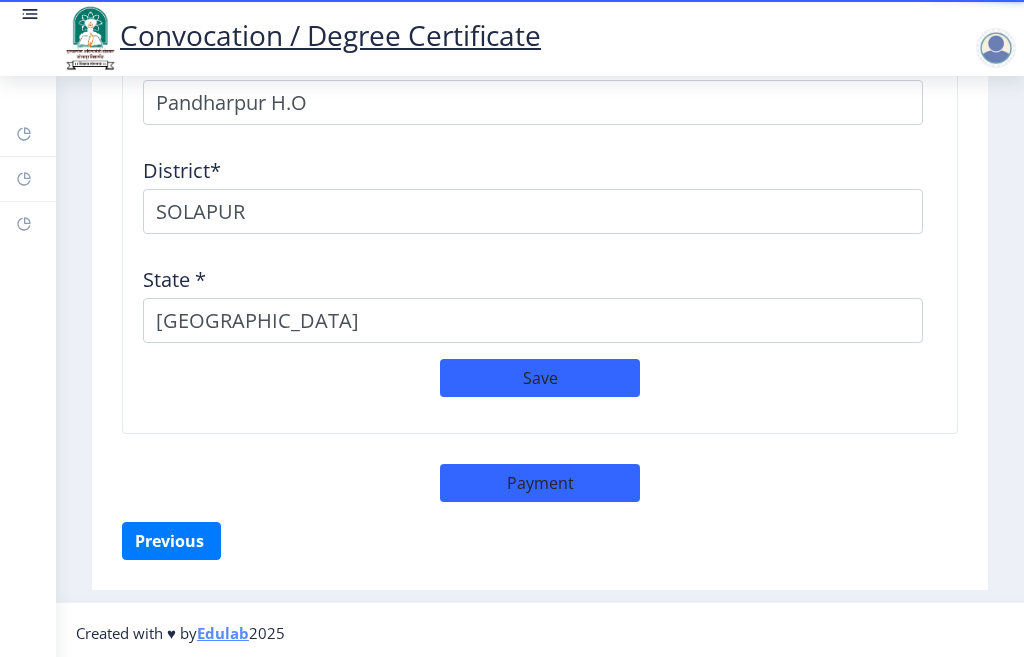 select on "sealed" 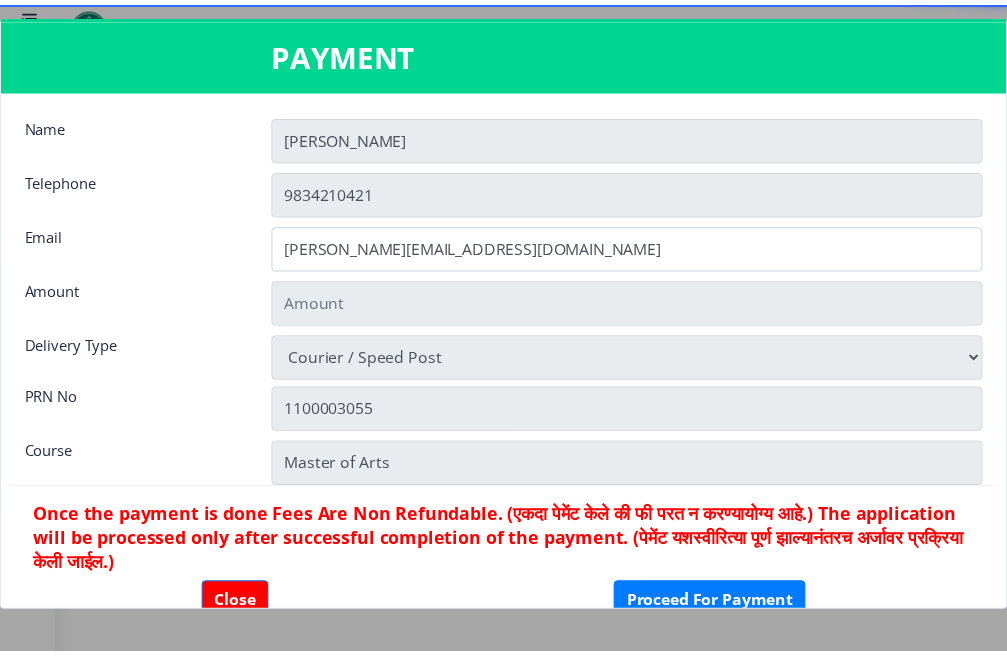 scroll, scrollTop: 2860, scrollLeft: 0, axis: vertical 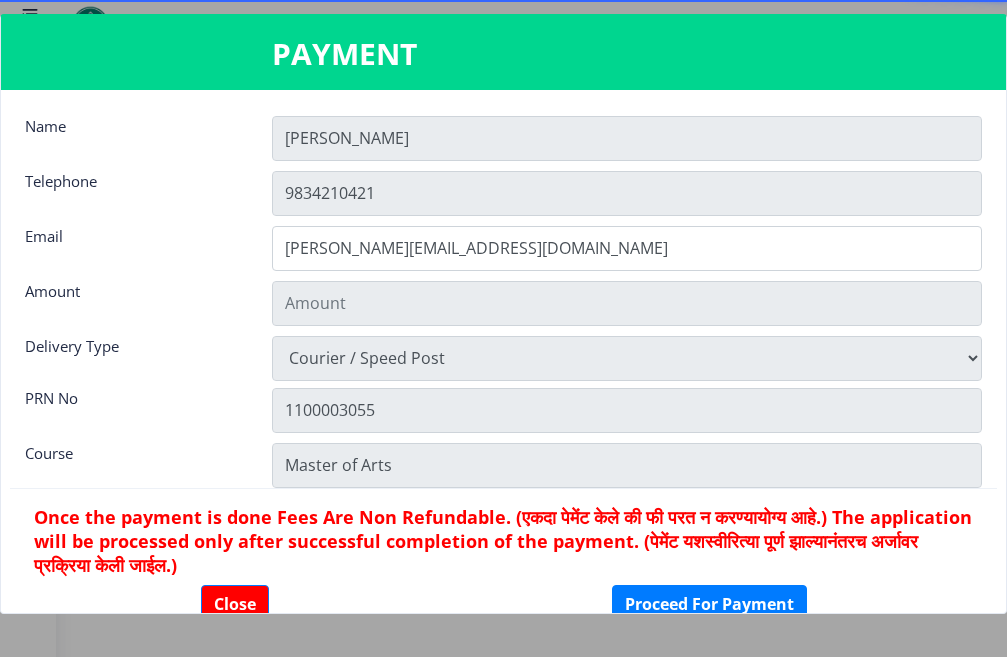 type on "1885" 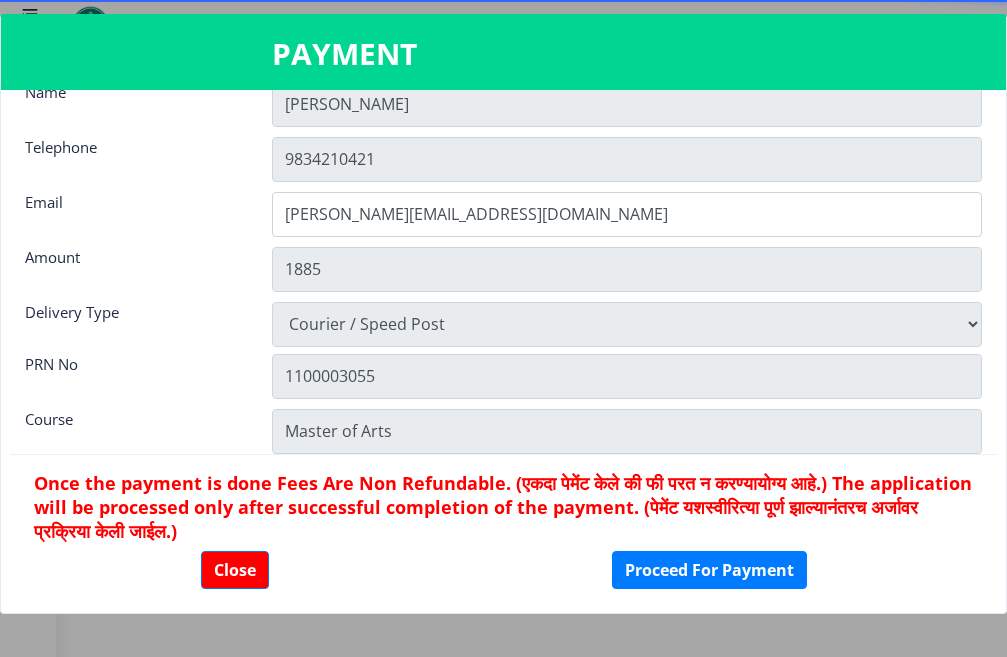 scroll, scrollTop: 52, scrollLeft: 0, axis: vertical 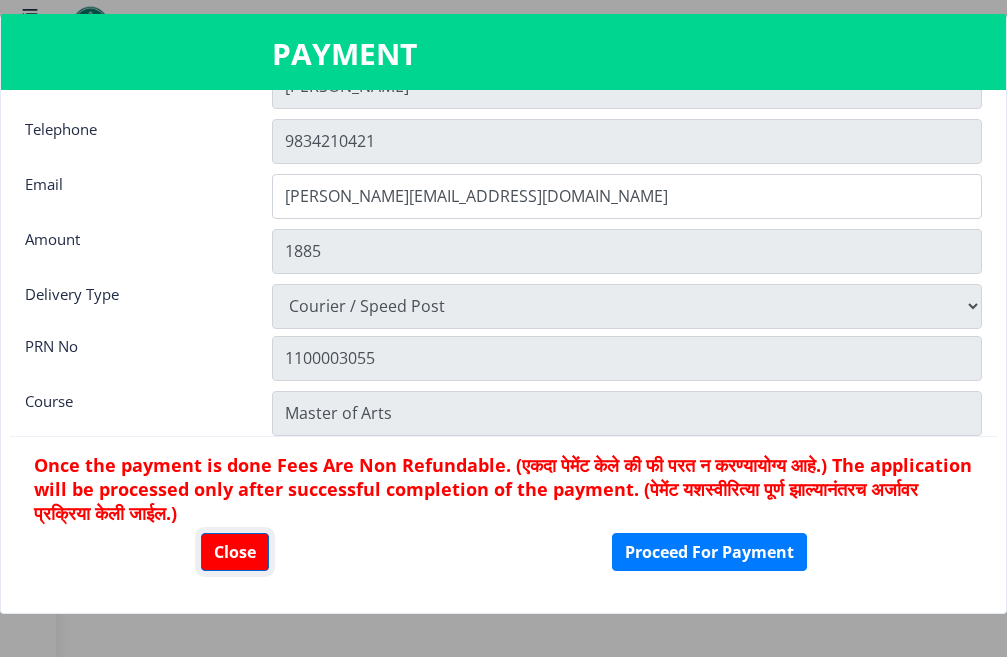click on "Close" 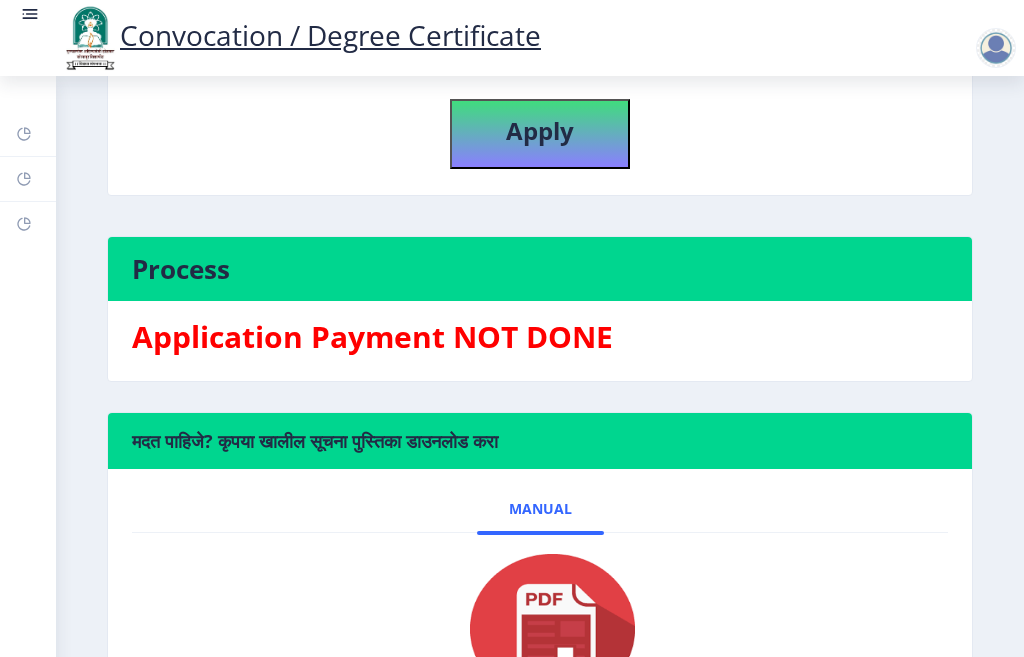 scroll, scrollTop: 600, scrollLeft: 0, axis: vertical 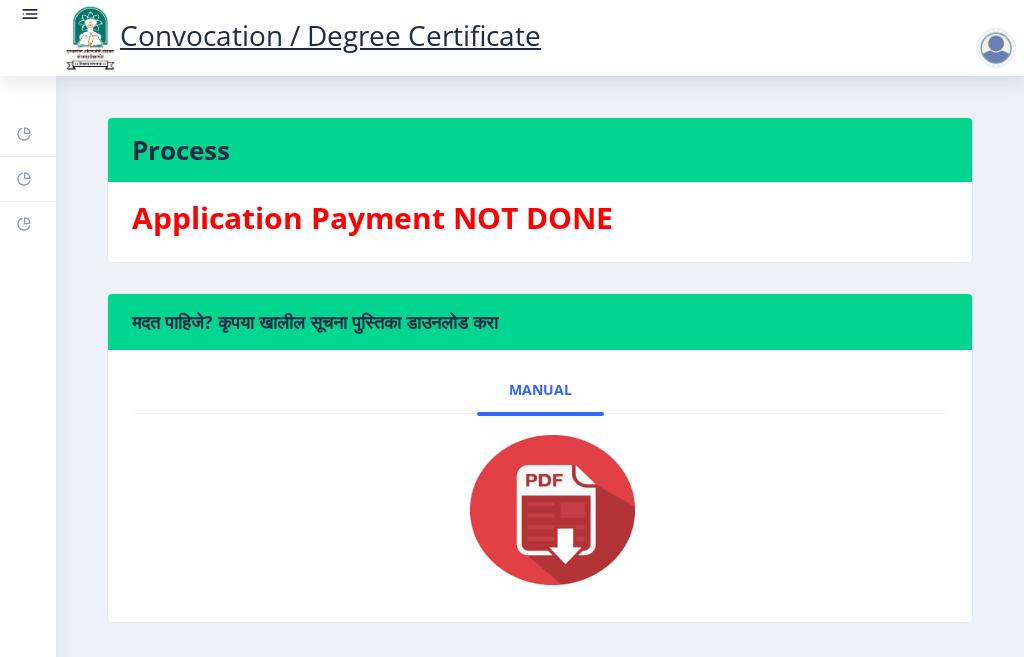 click 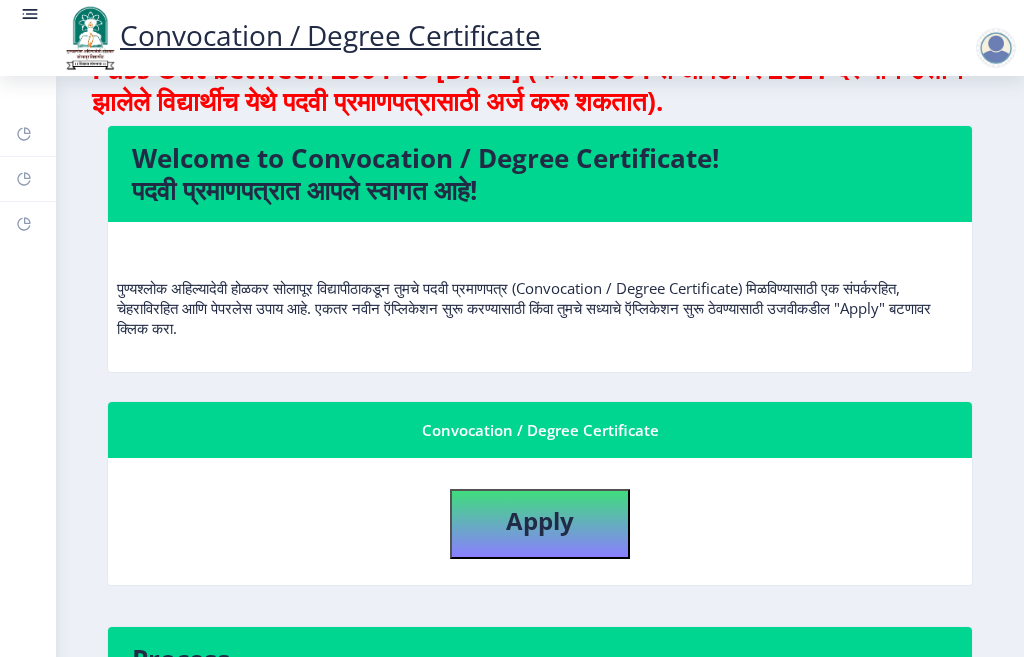 scroll, scrollTop: 0, scrollLeft: 0, axis: both 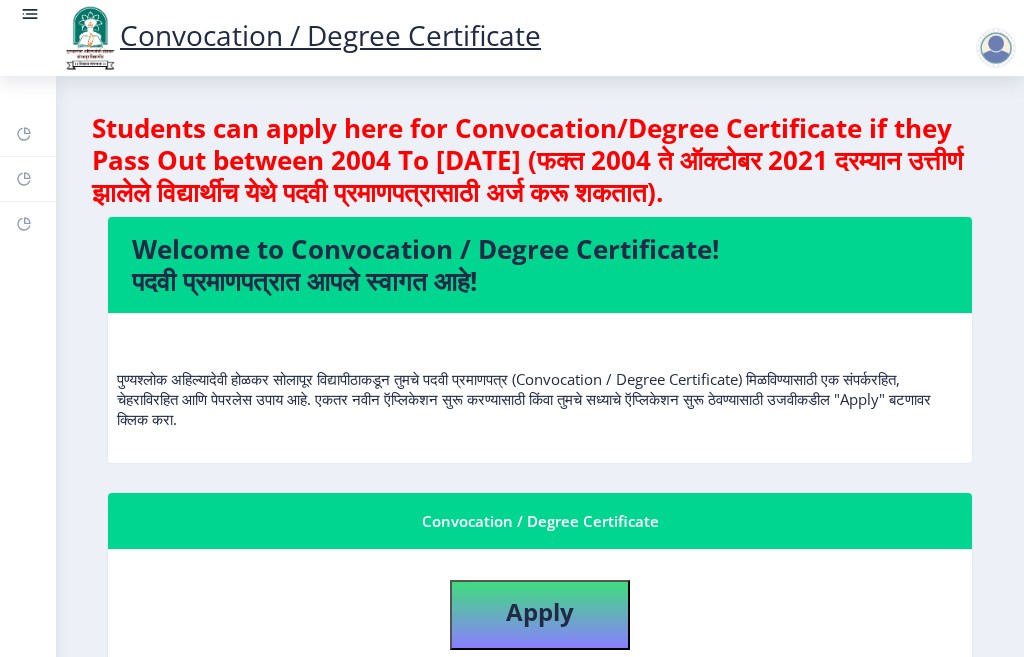 click 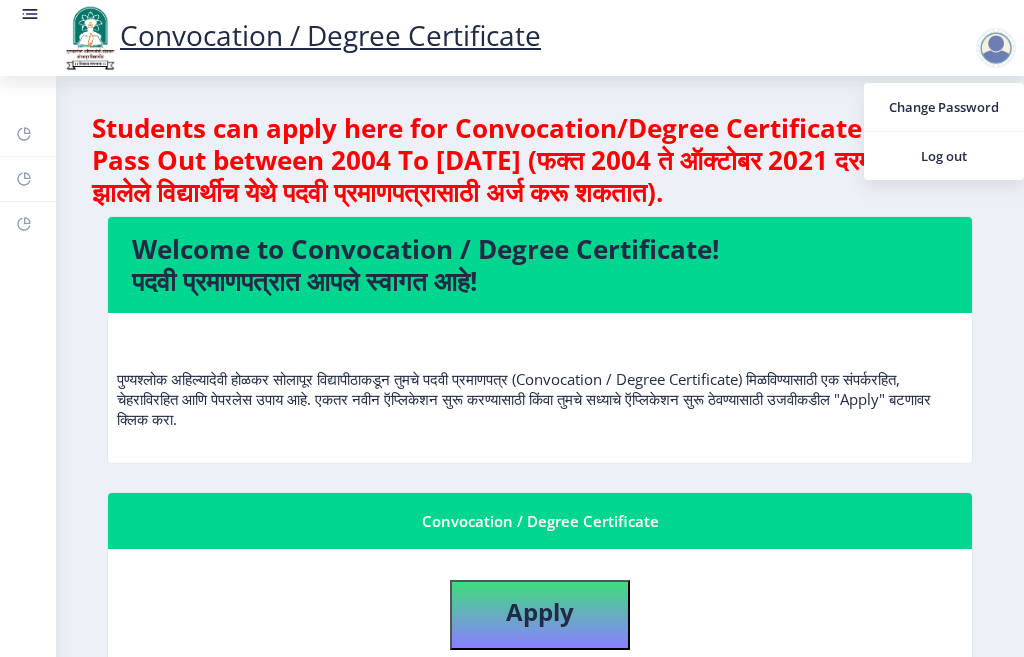 click on "Convocation / Degree Certificate" 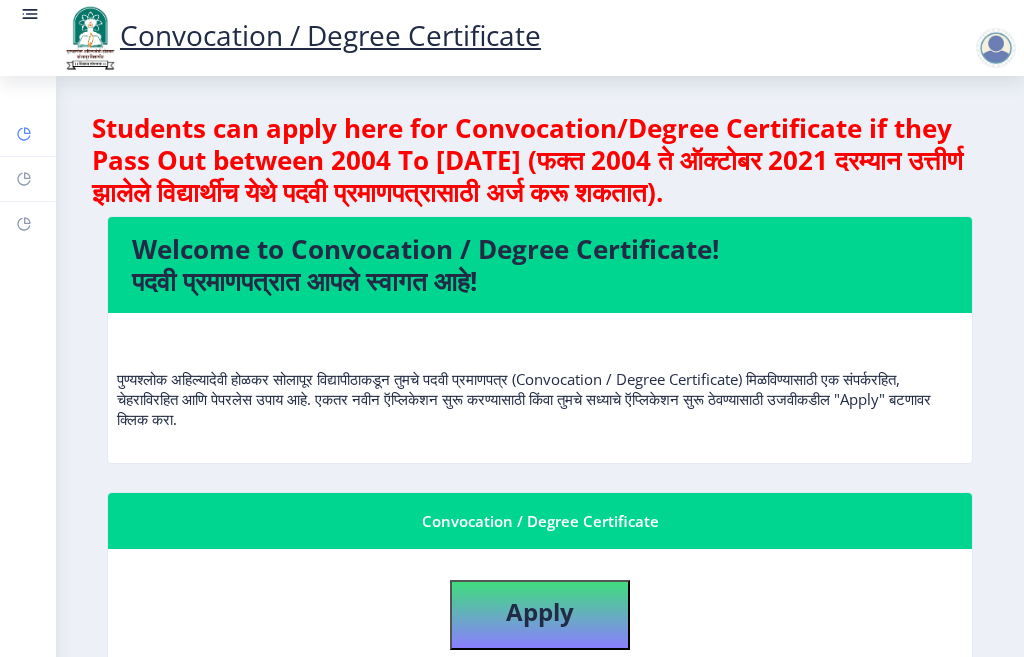 click on "Dashboard" 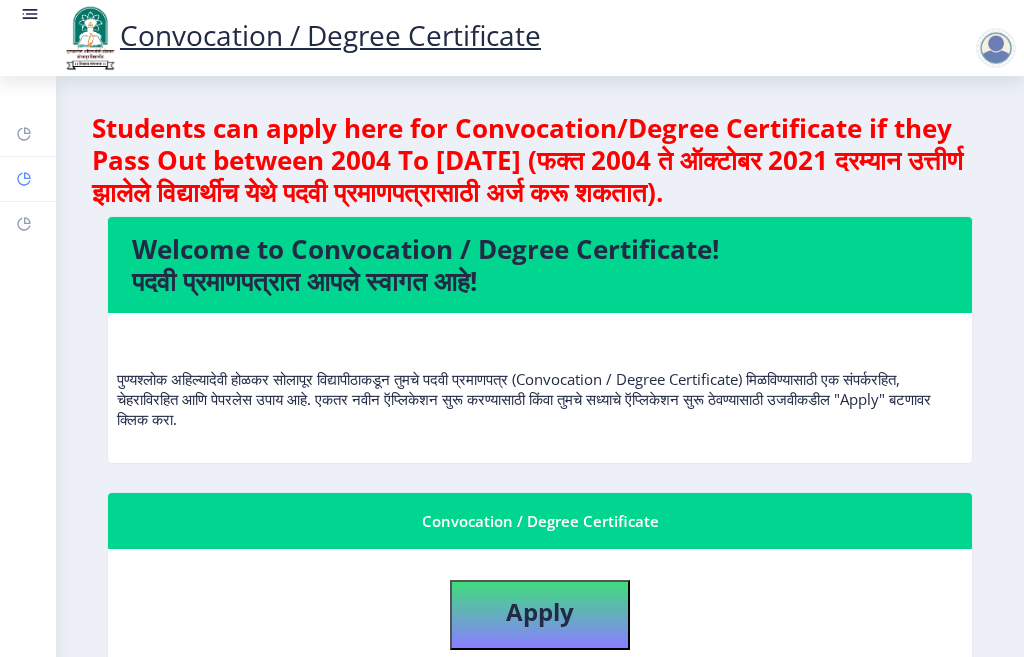 click 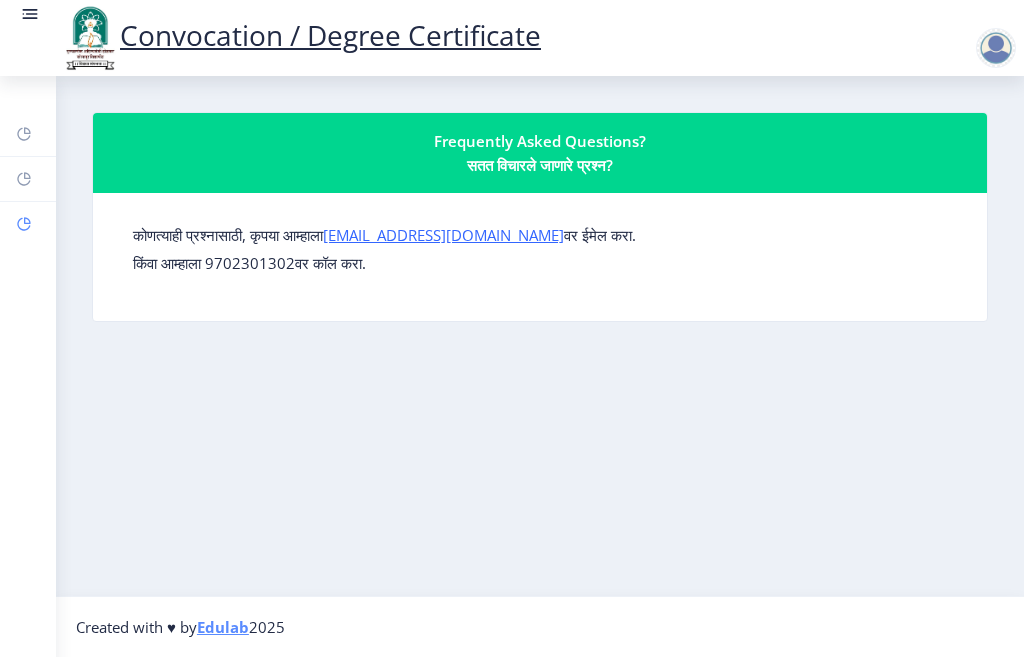 click 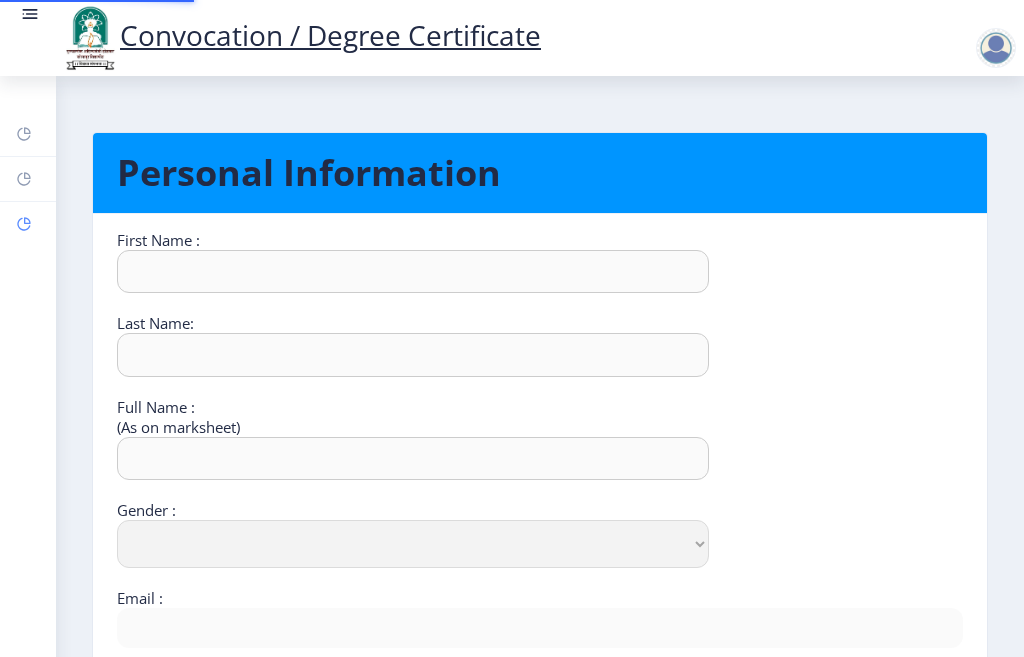 type on "[PERSON_NAME]" 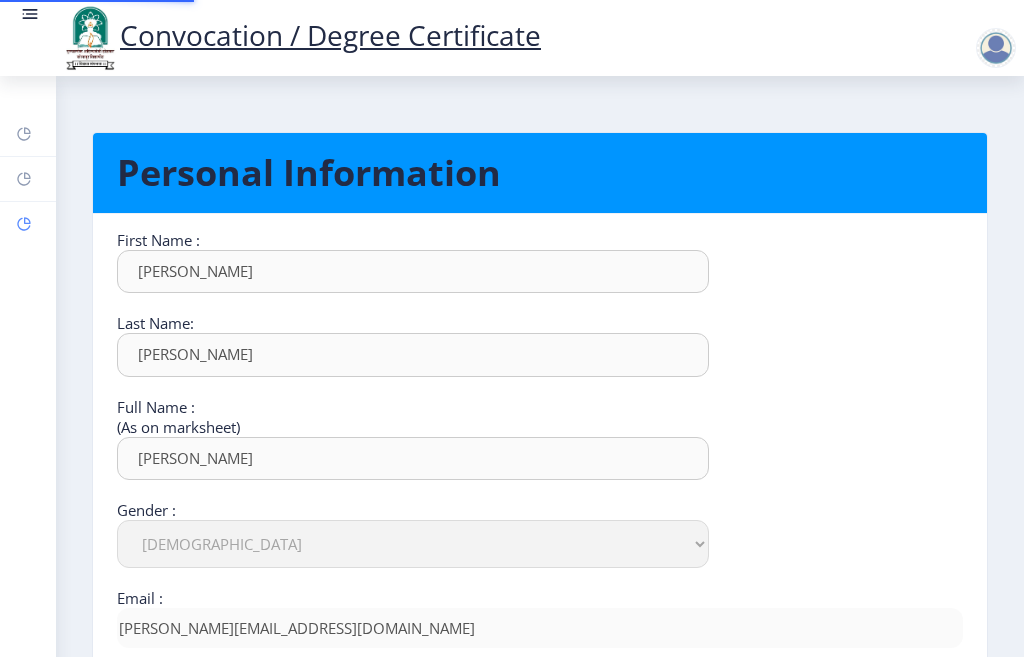type on "983-421-04" 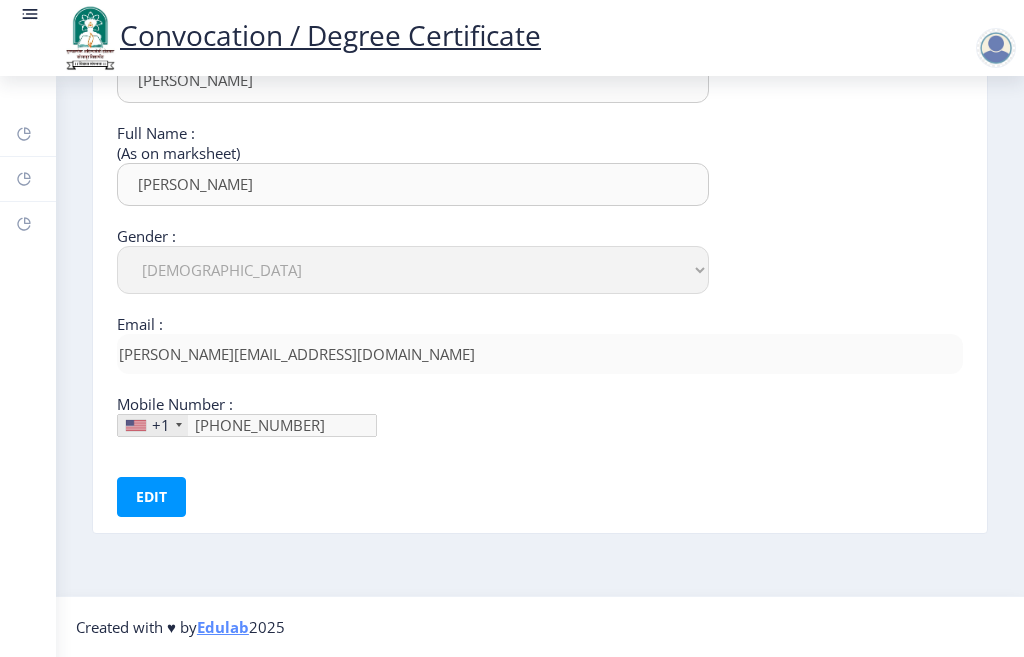 scroll, scrollTop: 0, scrollLeft: 0, axis: both 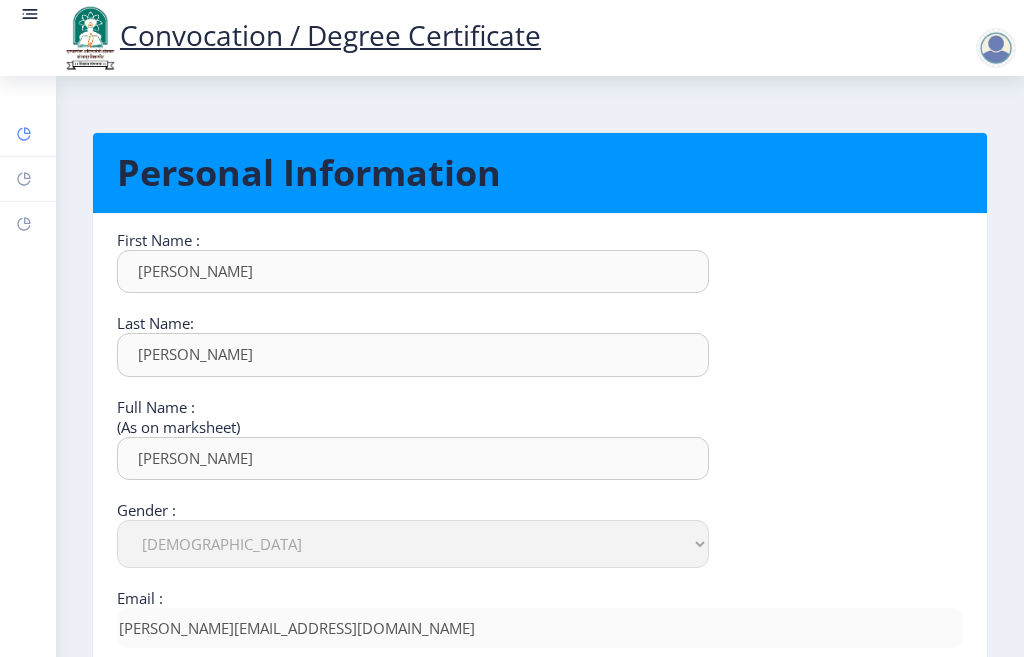 click 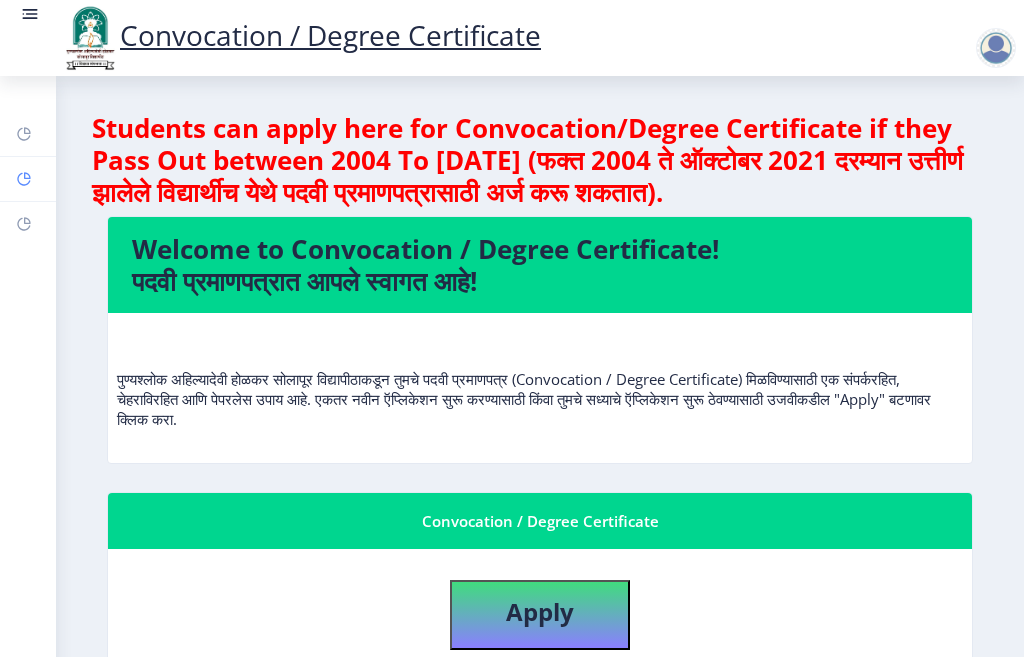 click 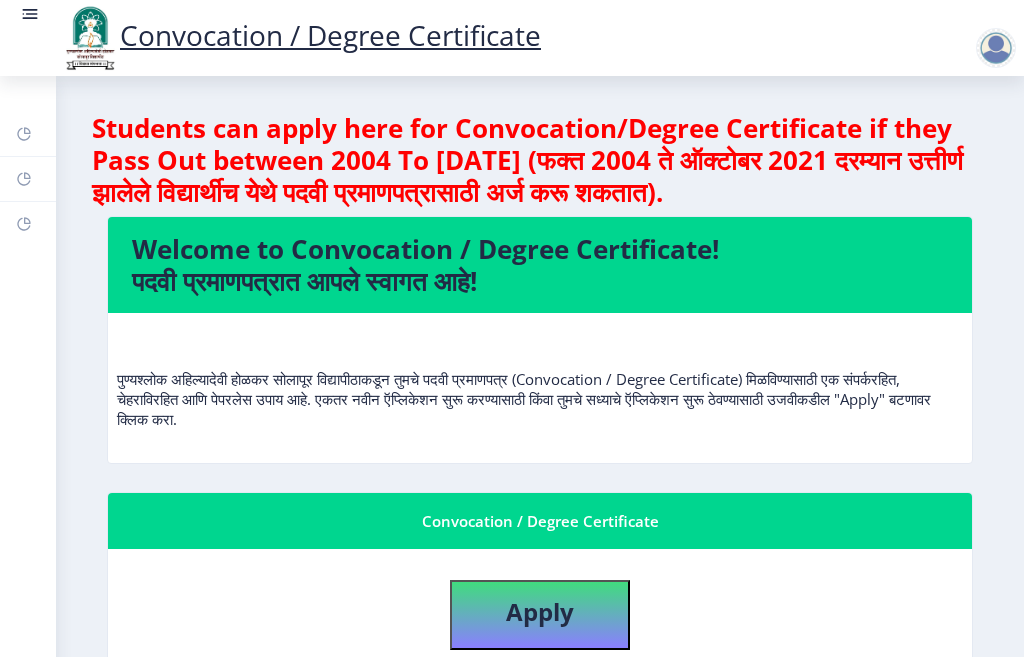select 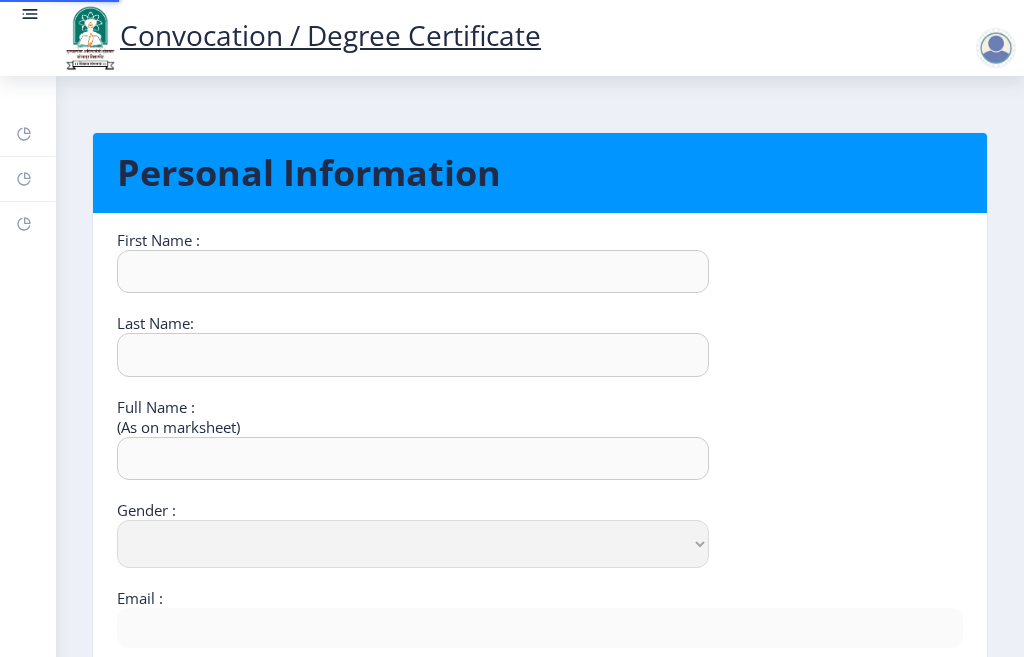 type on "[PERSON_NAME]" 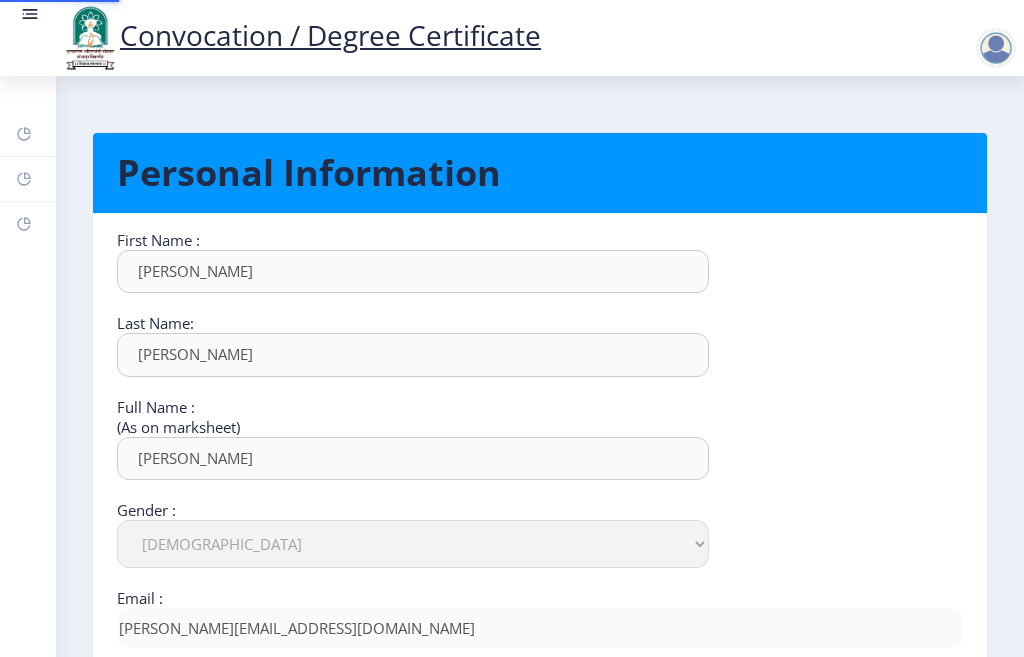 type on "9834210421" 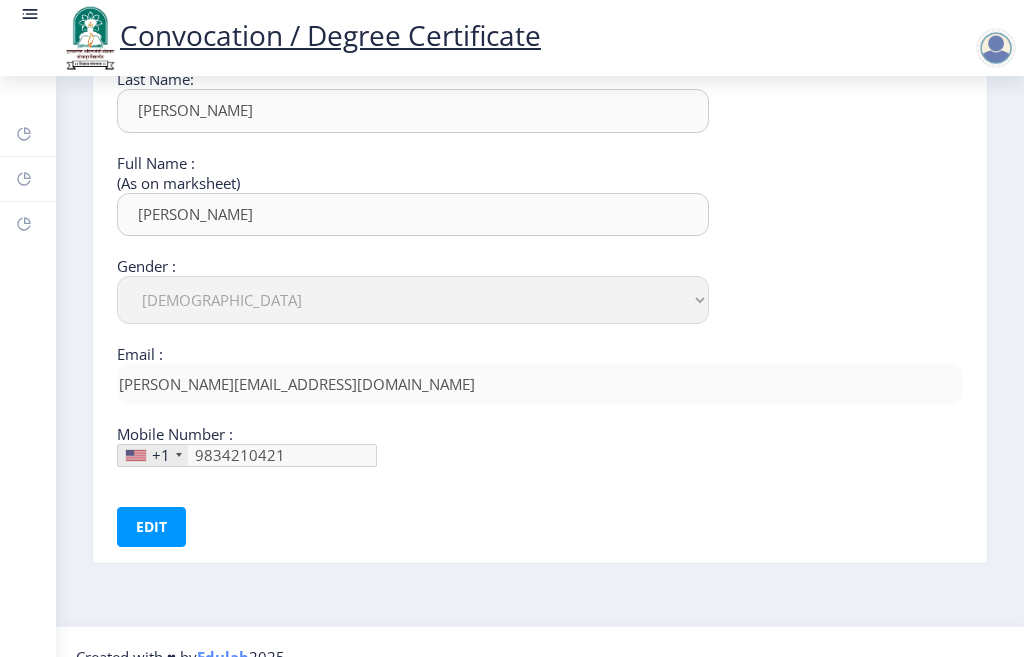scroll, scrollTop: 274, scrollLeft: 0, axis: vertical 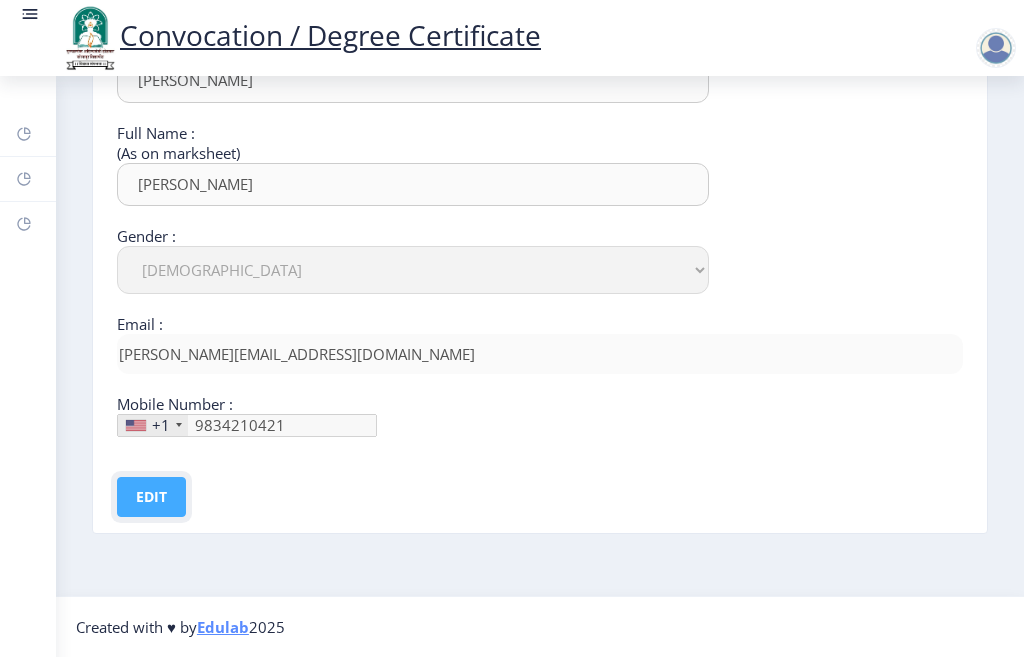 click on "Edit" 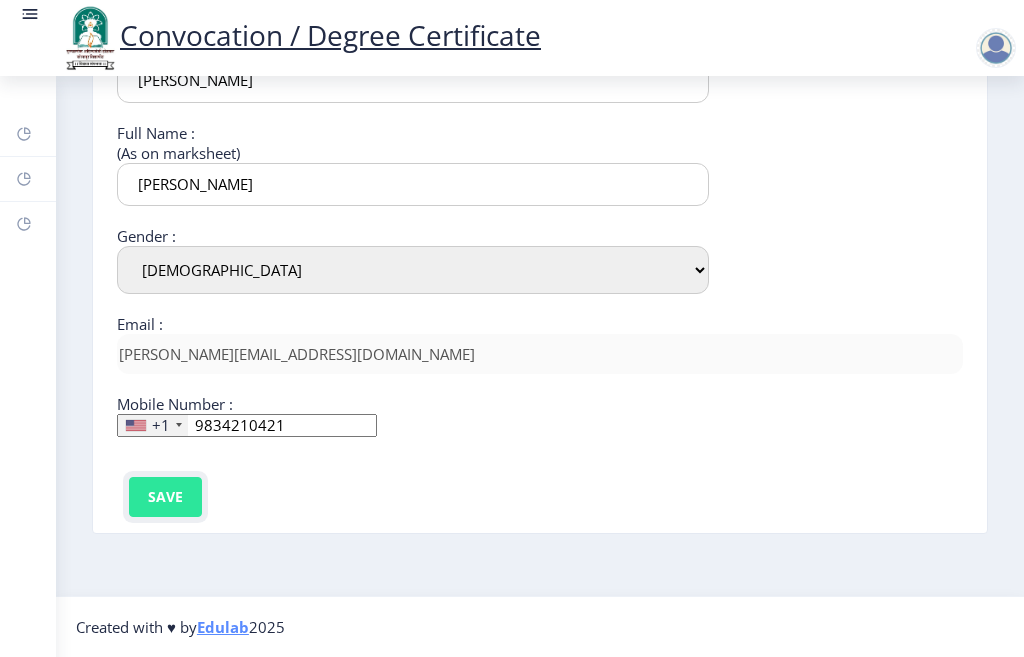click on "Save" 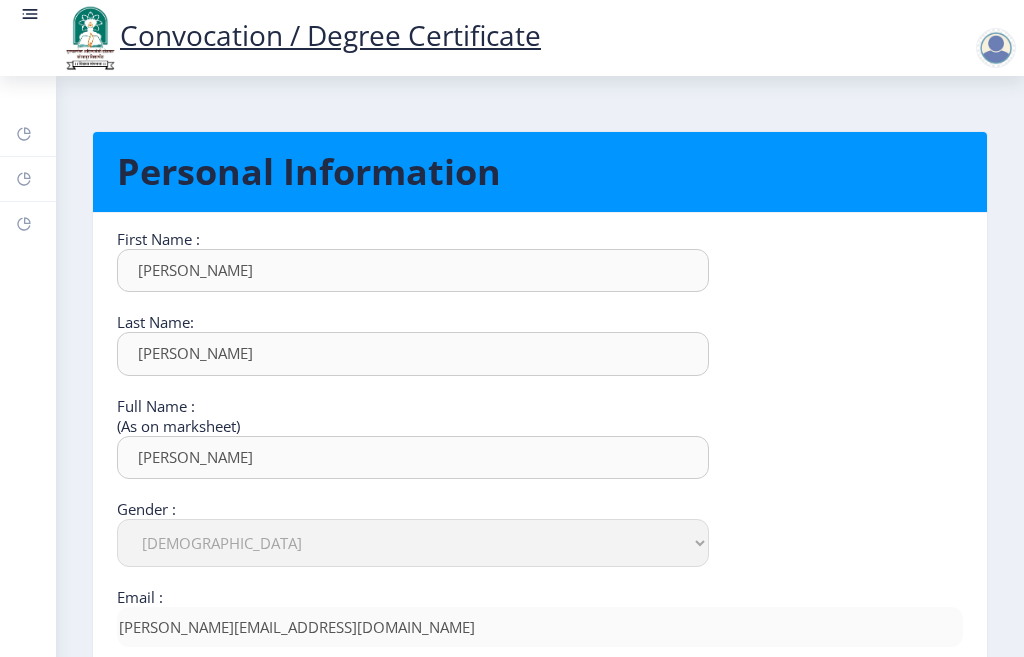 scroll, scrollTop: 0, scrollLeft: 0, axis: both 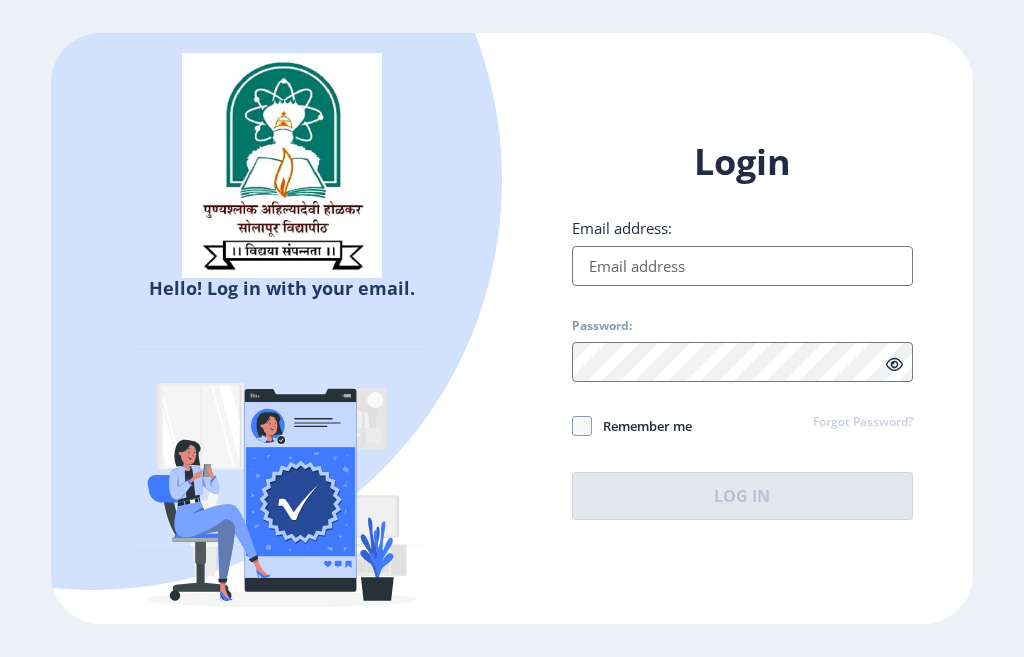 click on "Email address:" at bounding box center [742, 266] 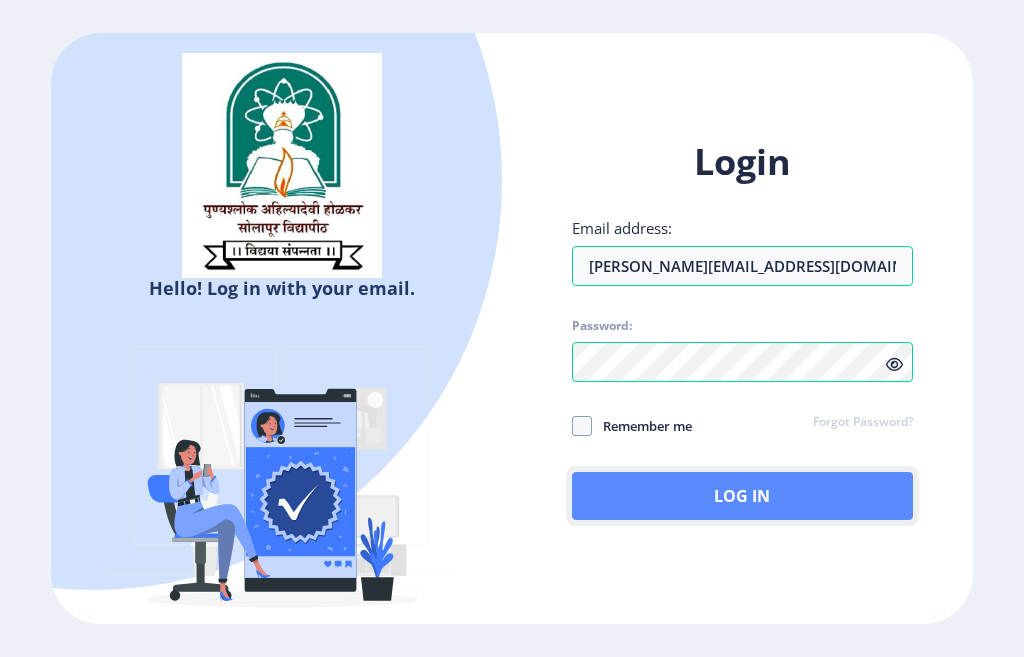 click on "Log In" 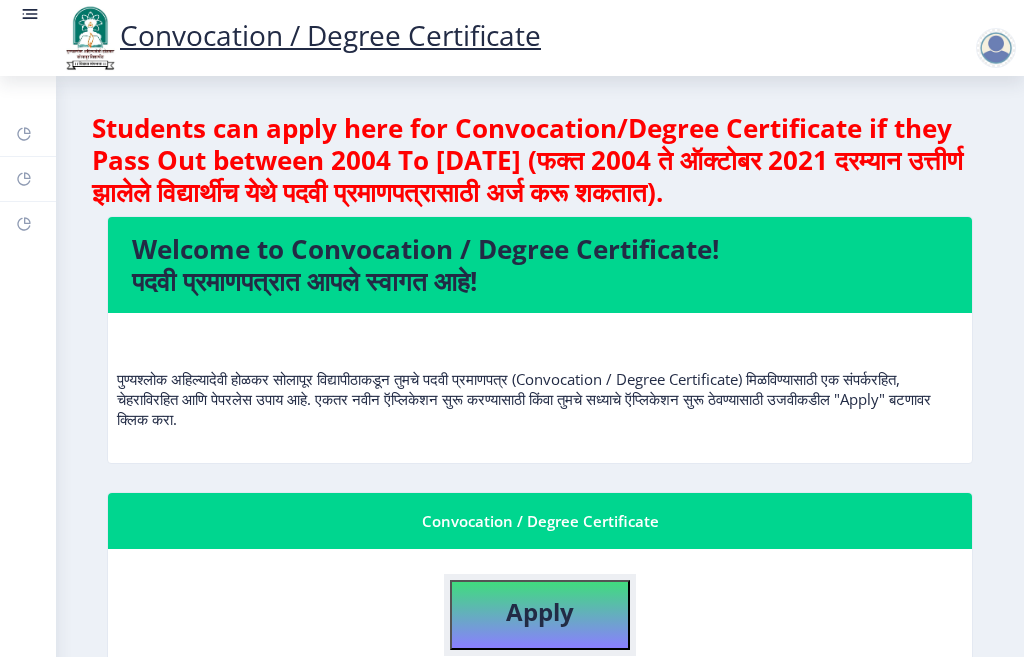 click on "Apply" 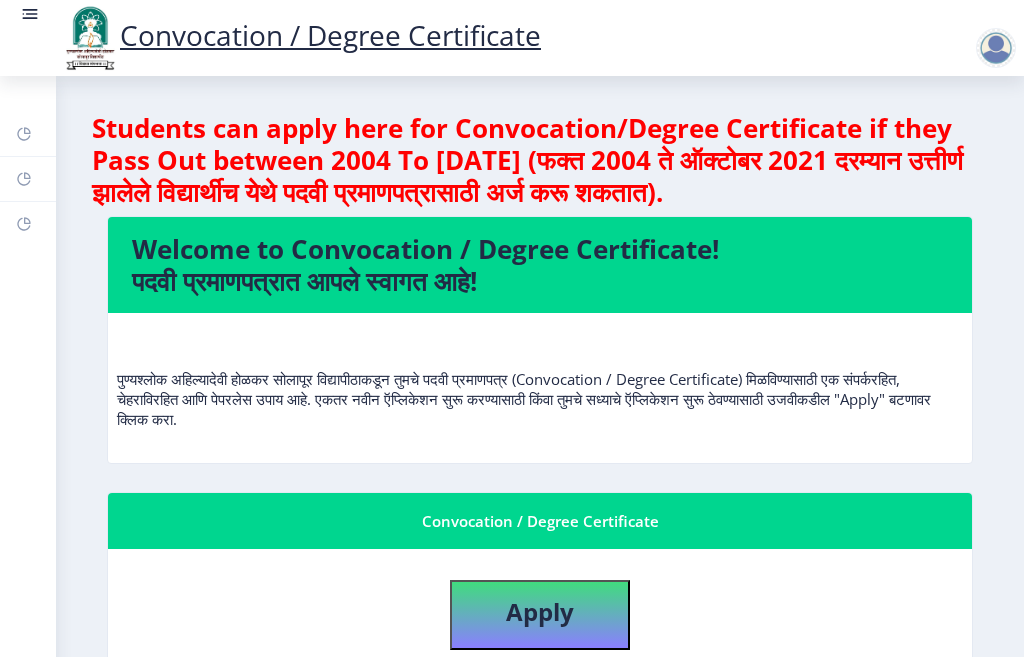 select 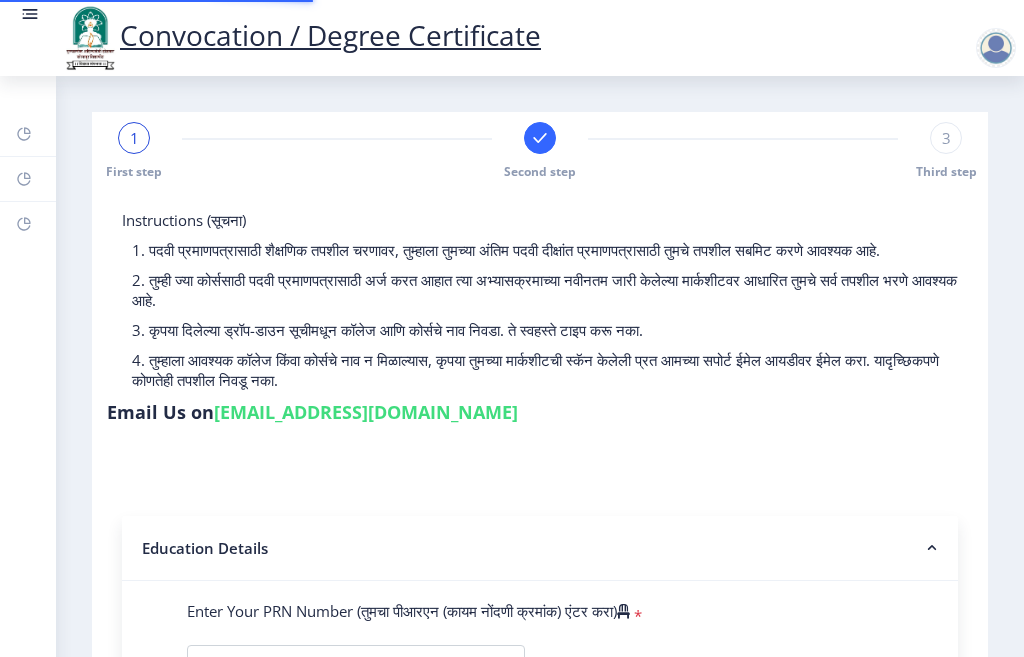 type on "1100003055" 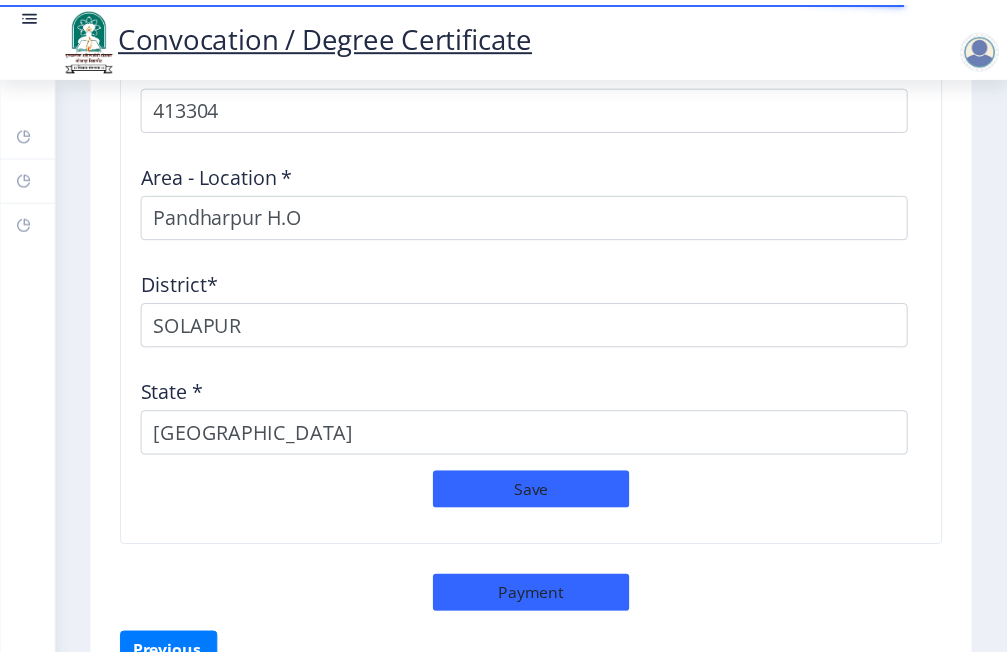 scroll, scrollTop: 2879, scrollLeft: 0, axis: vertical 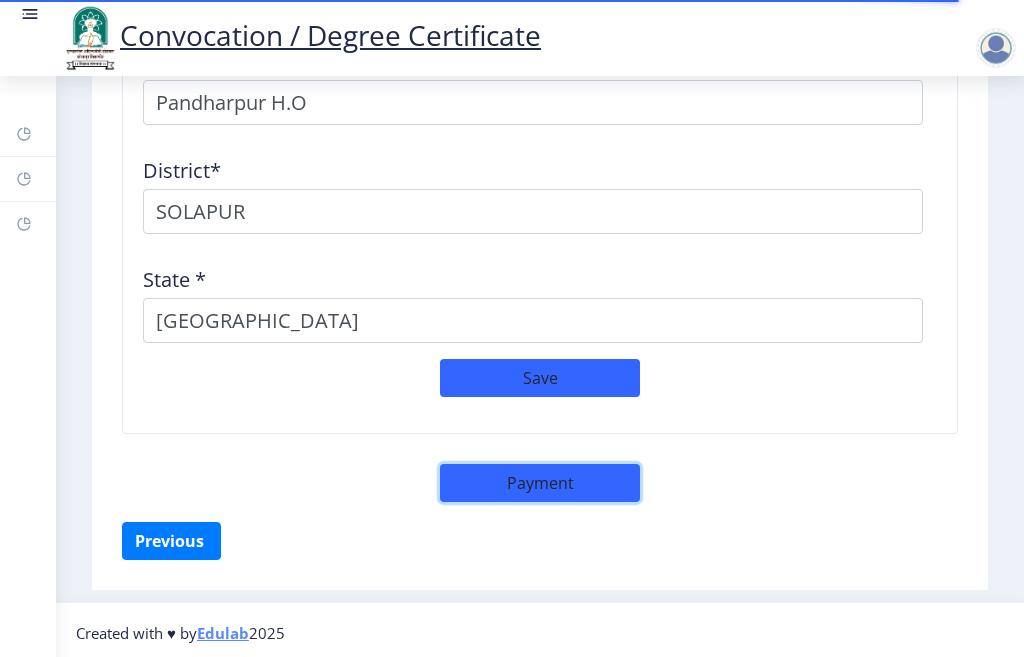 click on "Payment" 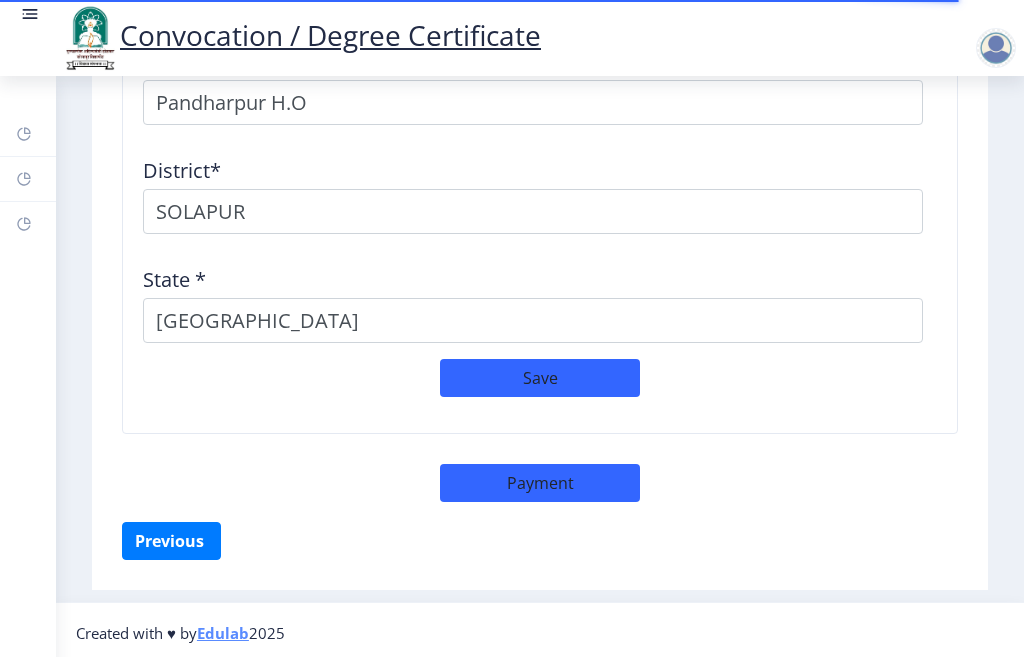 select on "sealed" 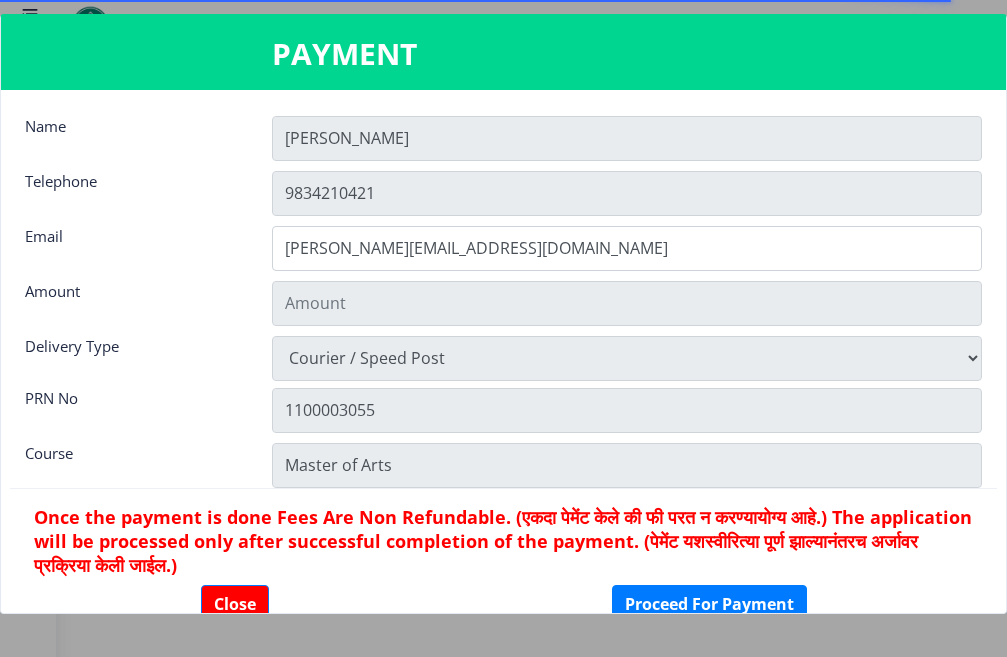 type on "1885" 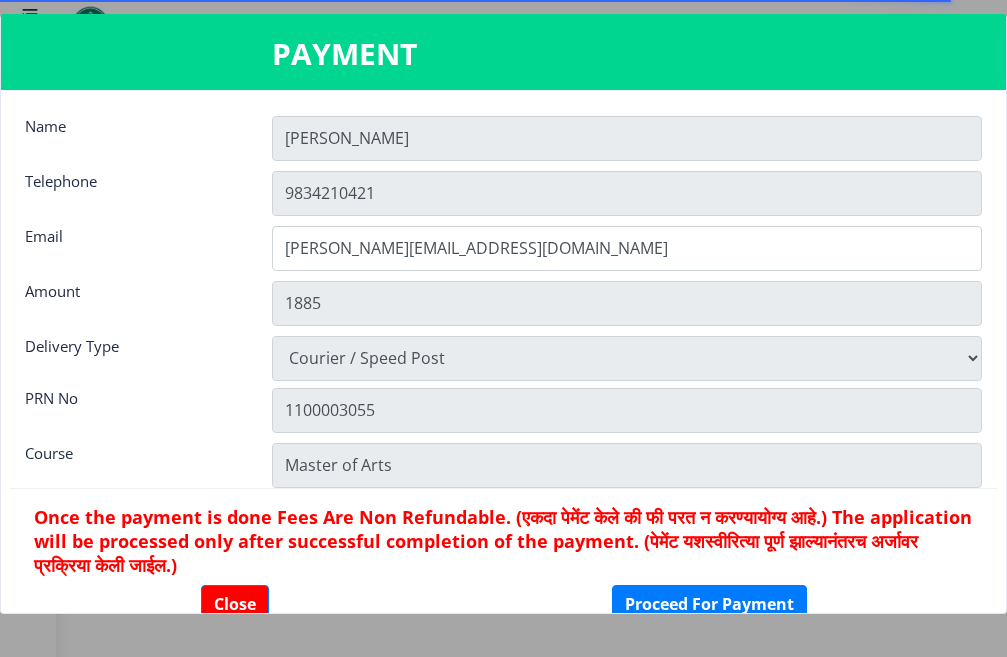 scroll, scrollTop: 2860, scrollLeft: 0, axis: vertical 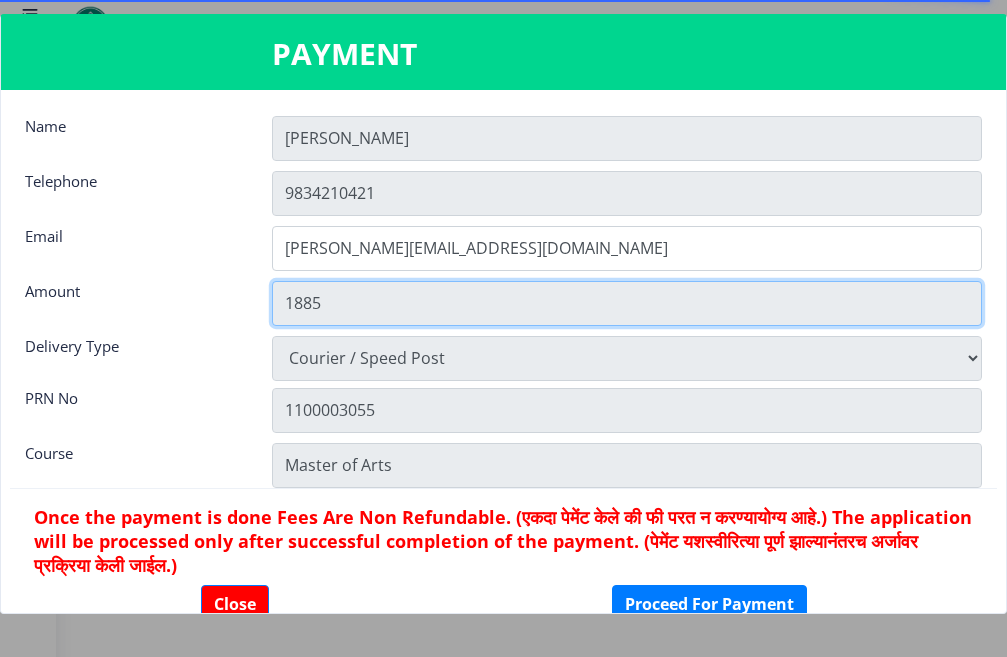 click on "1885" 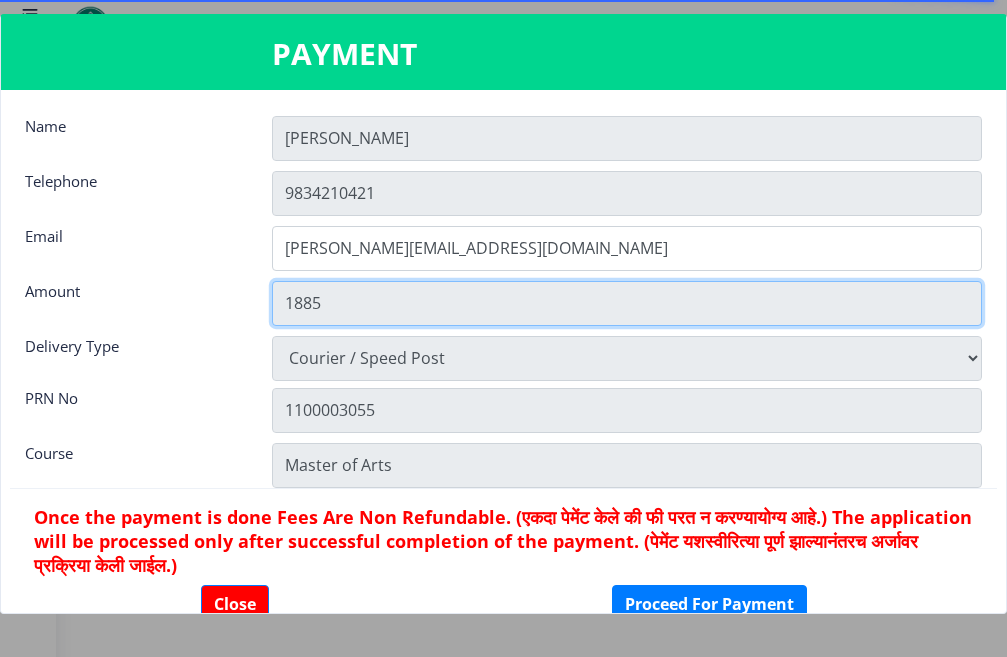 click on "1885" 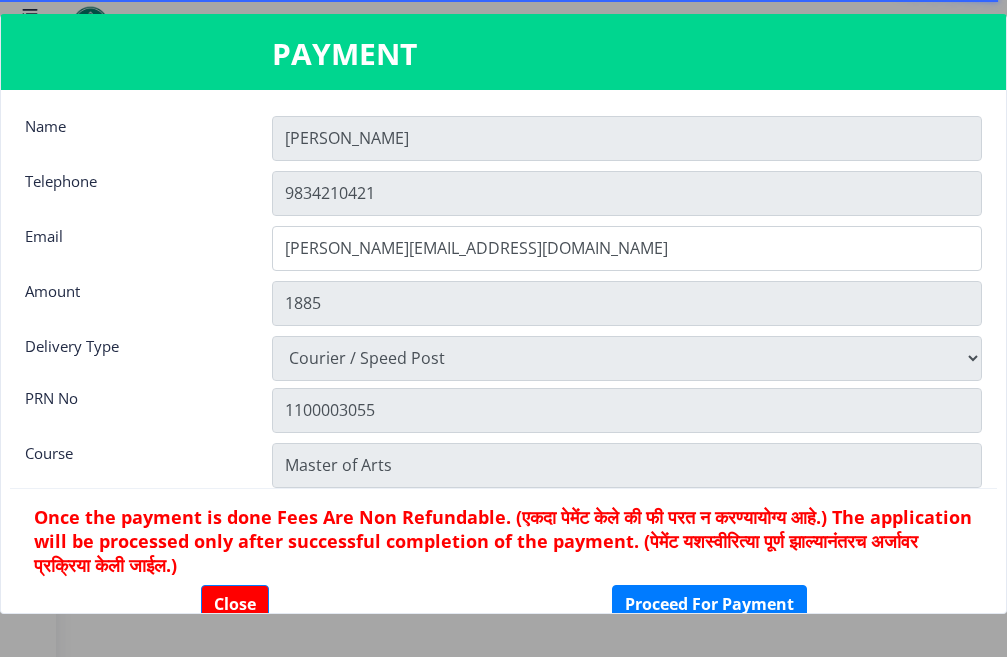 click on "Amount" 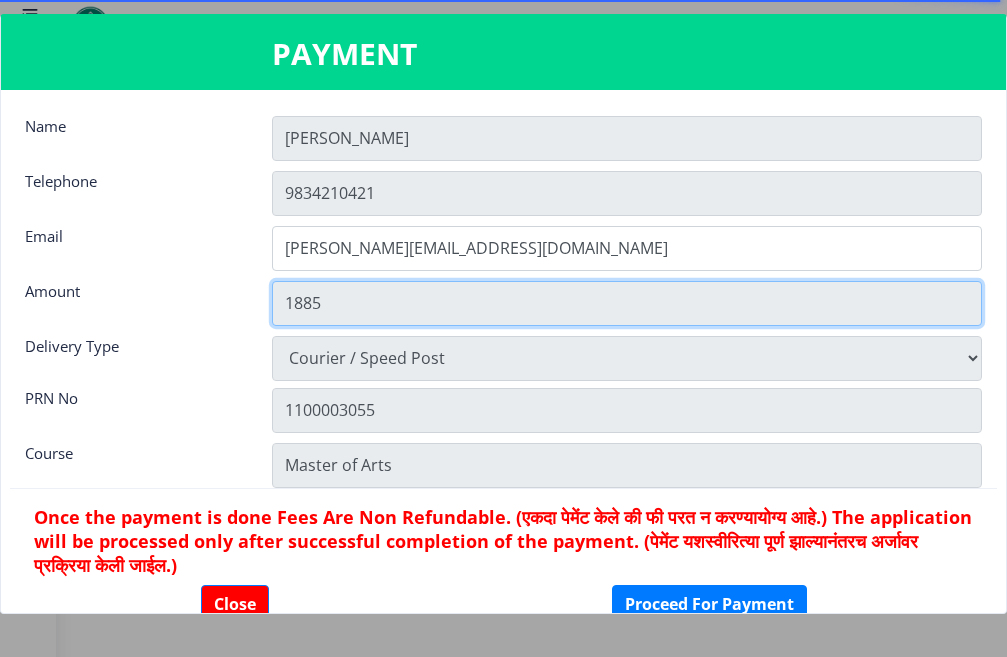 click on "1885" 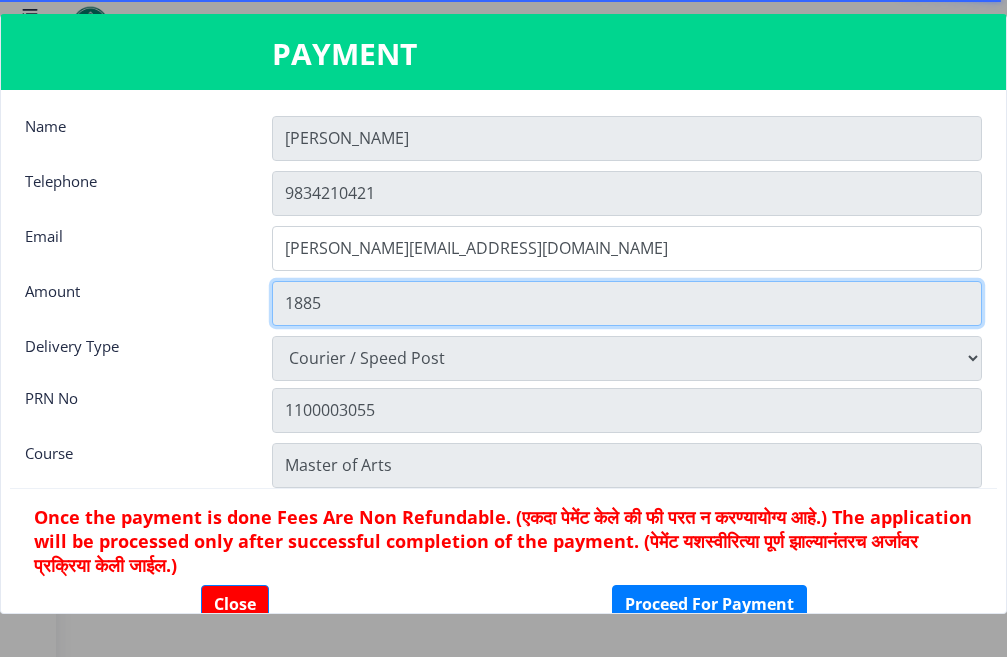 click on "1885" 